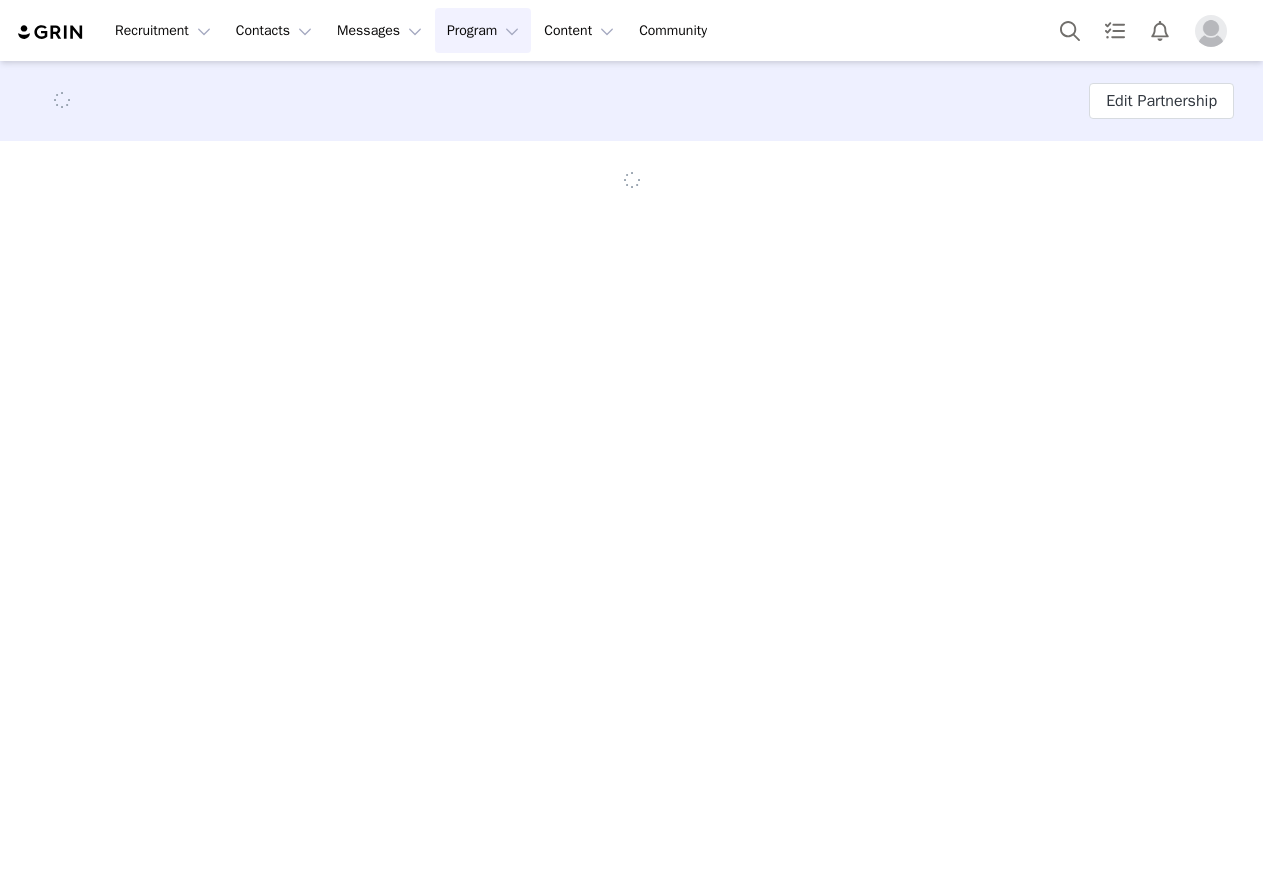scroll, scrollTop: 0, scrollLeft: 0, axis: both 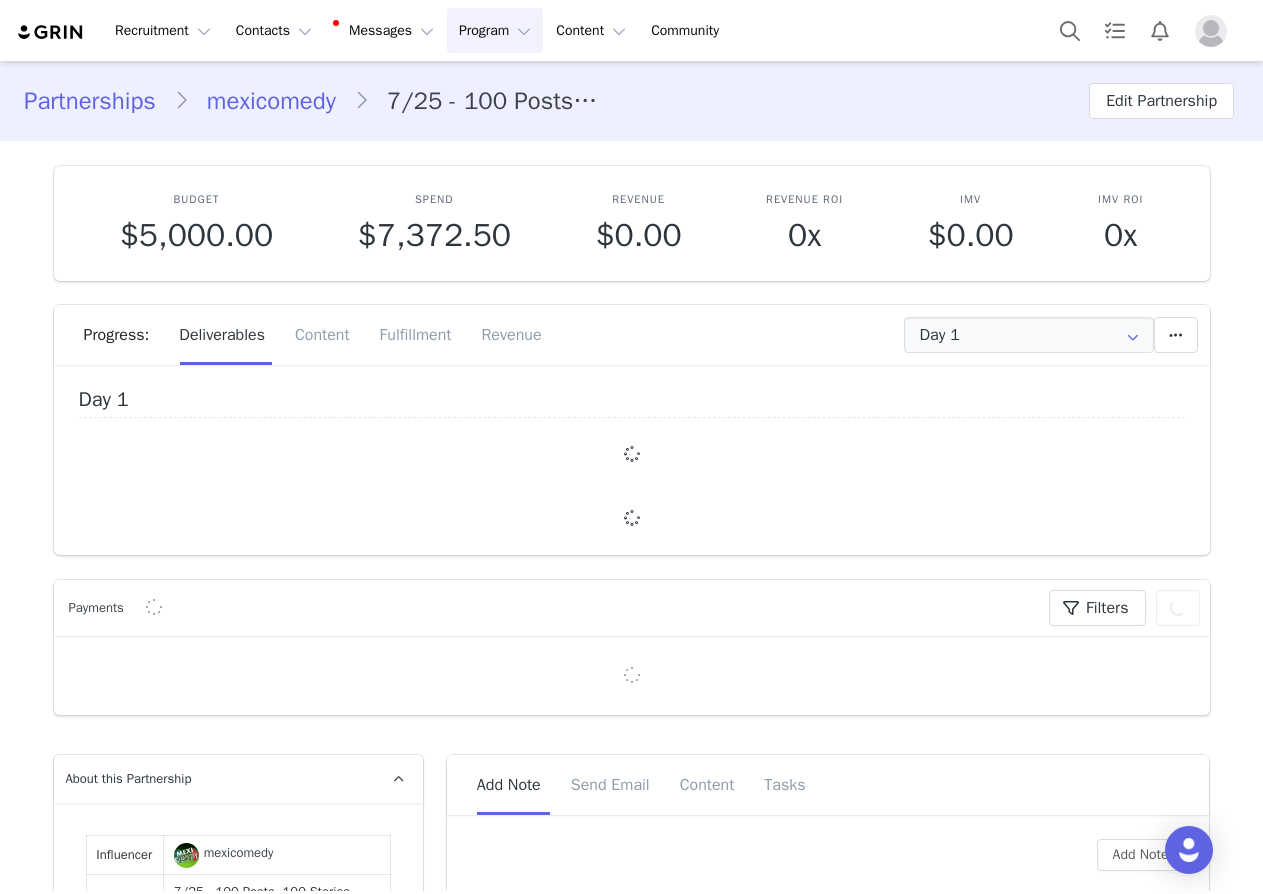 type on "+1 ([GEOGRAPHIC_DATA])" 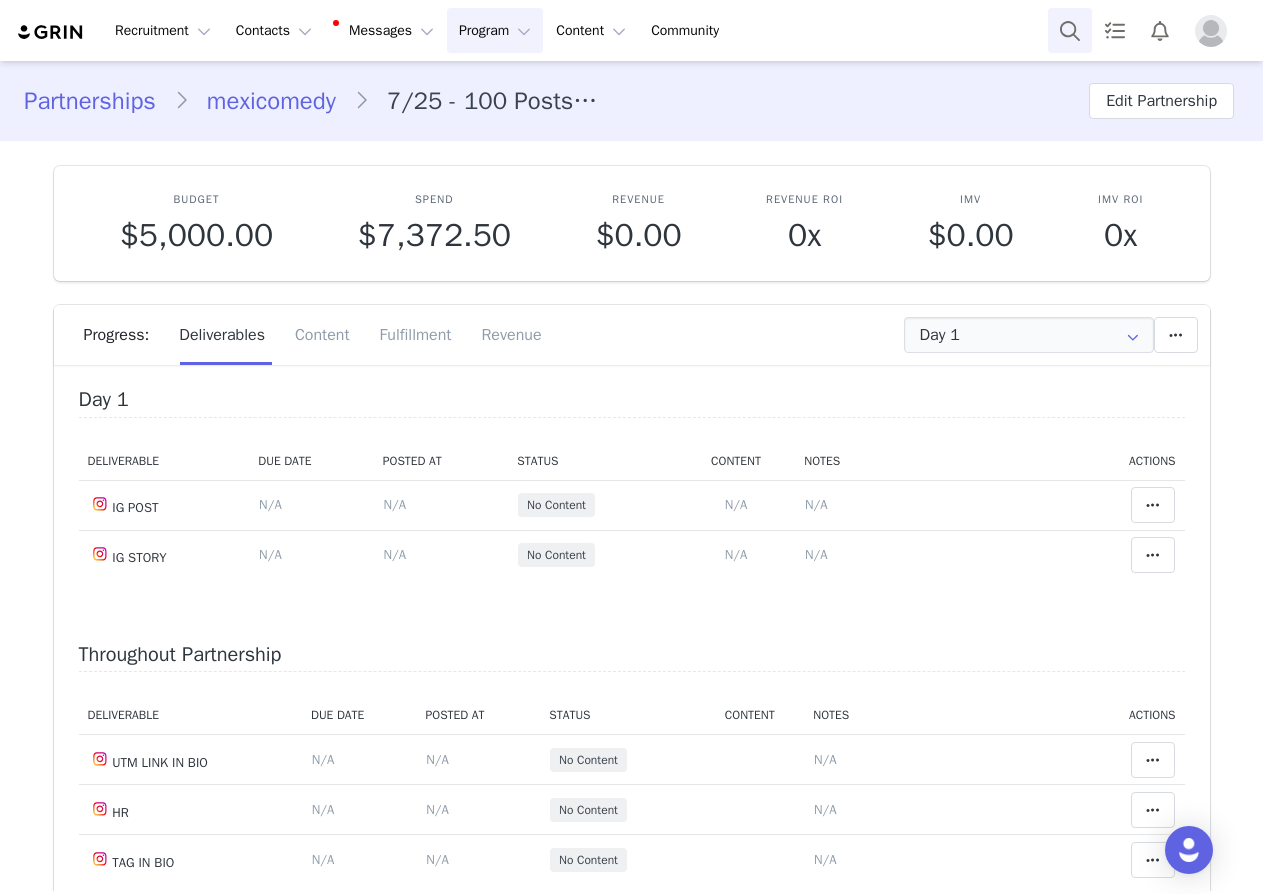 scroll, scrollTop: 0, scrollLeft: 0, axis: both 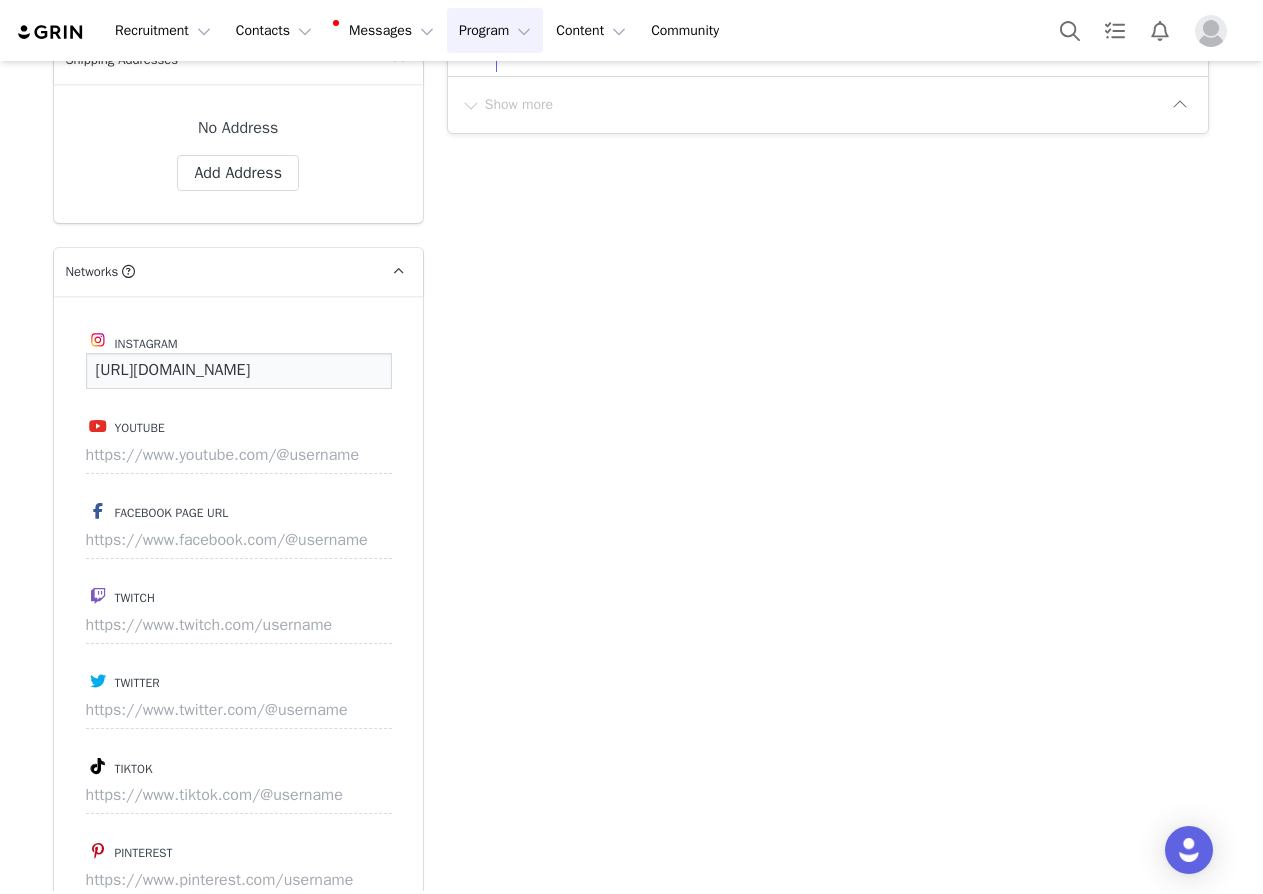 click on "[URL][DOMAIN_NAME]" at bounding box center [239, 371] 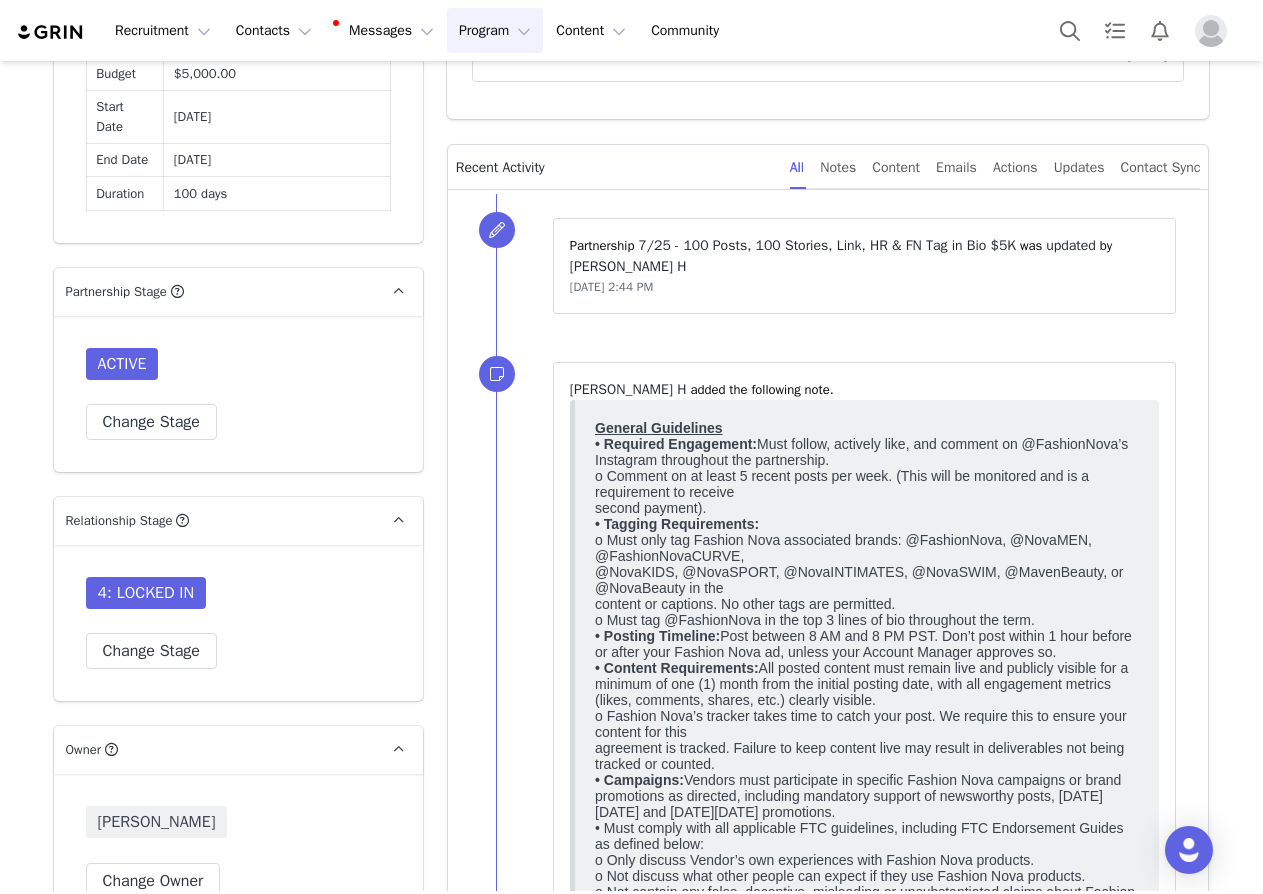 scroll, scrollTop: 700, scrollLeft: 0, axis: vertical 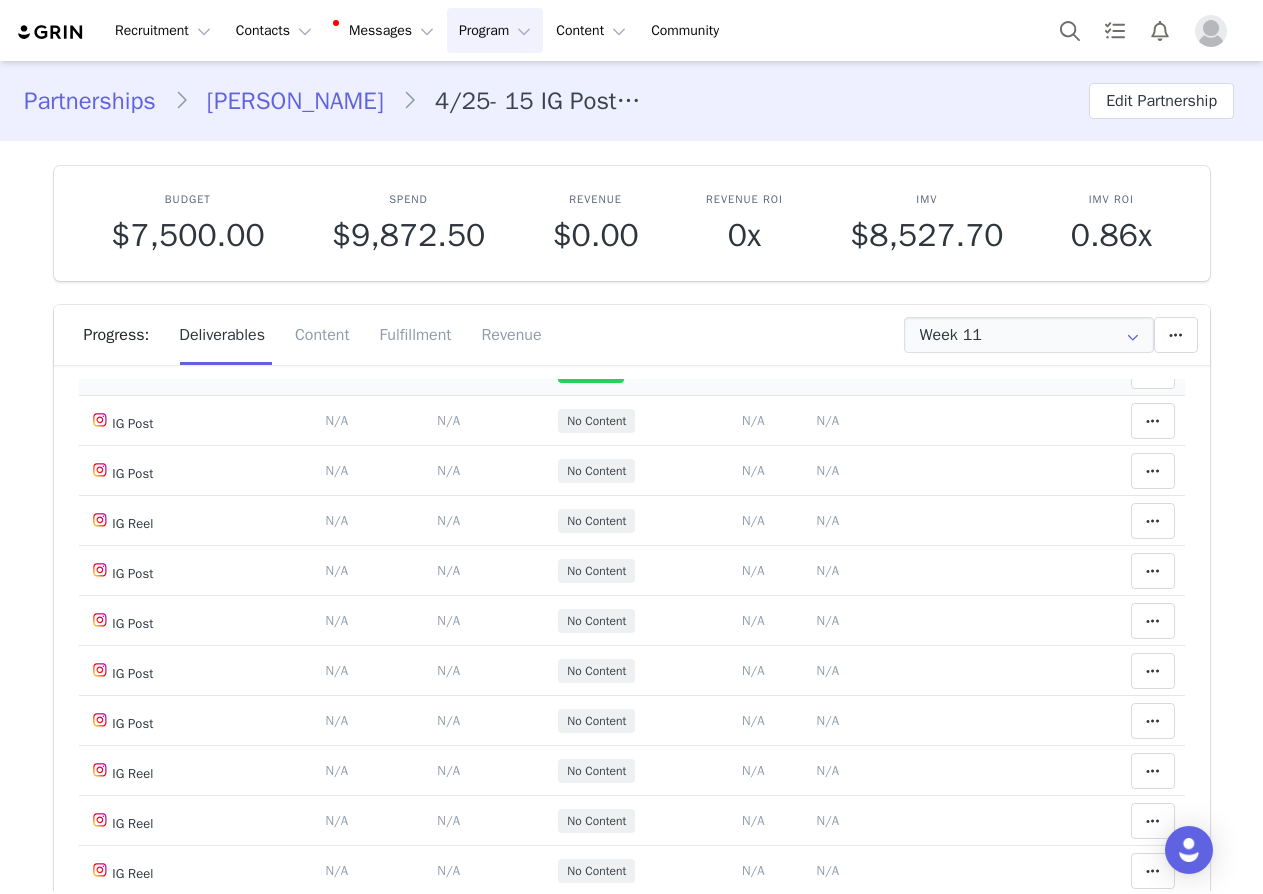 click on "9 https://www.instagram.com/p/DLyeVA-otwj/" at bounding box center [884, 370] 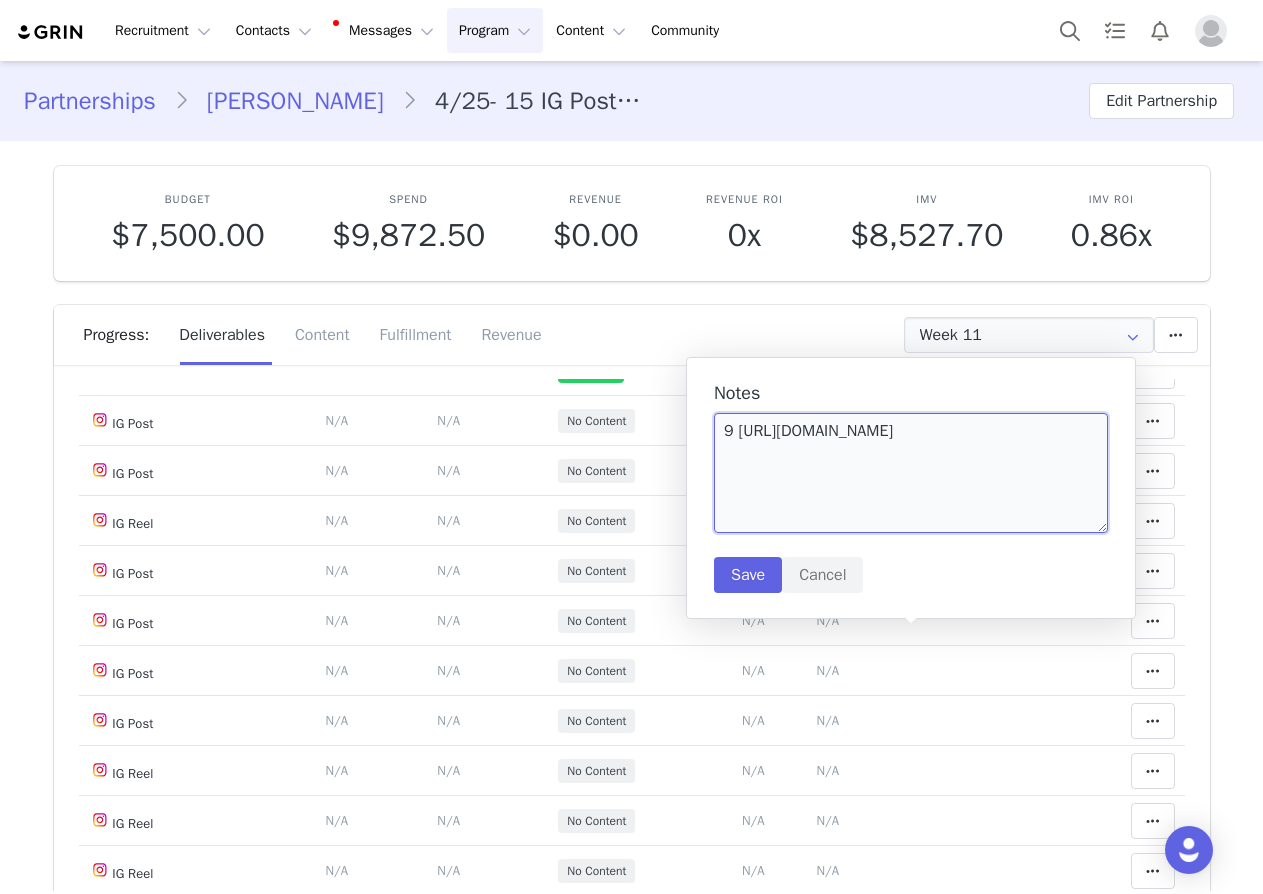 drag, startPoint x: 1041, startPoint y: 434, endPoint x: 740, endPoint y: 430, distance: 301.02658 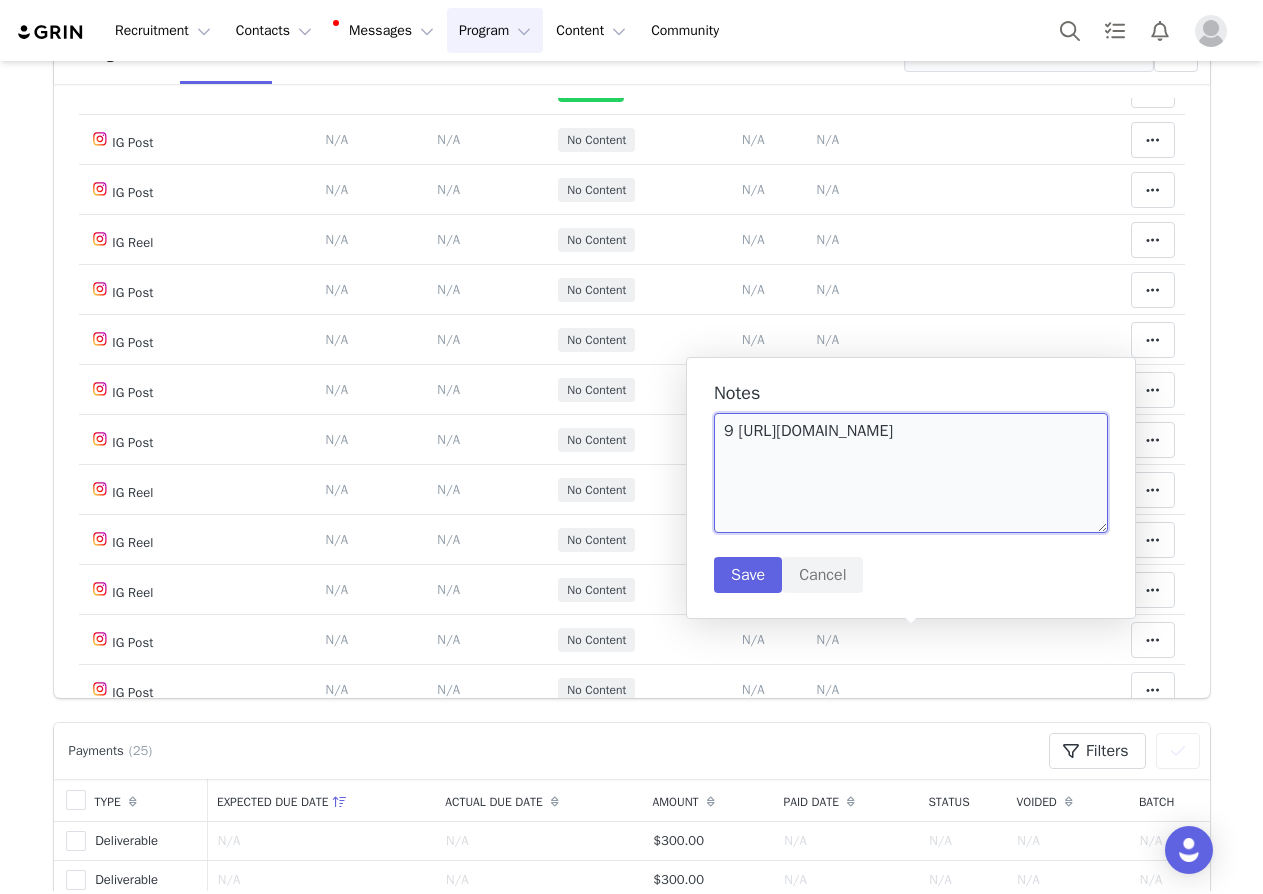 scroll, scrollTop: 300, scrollLeft: 0, axis: vertical 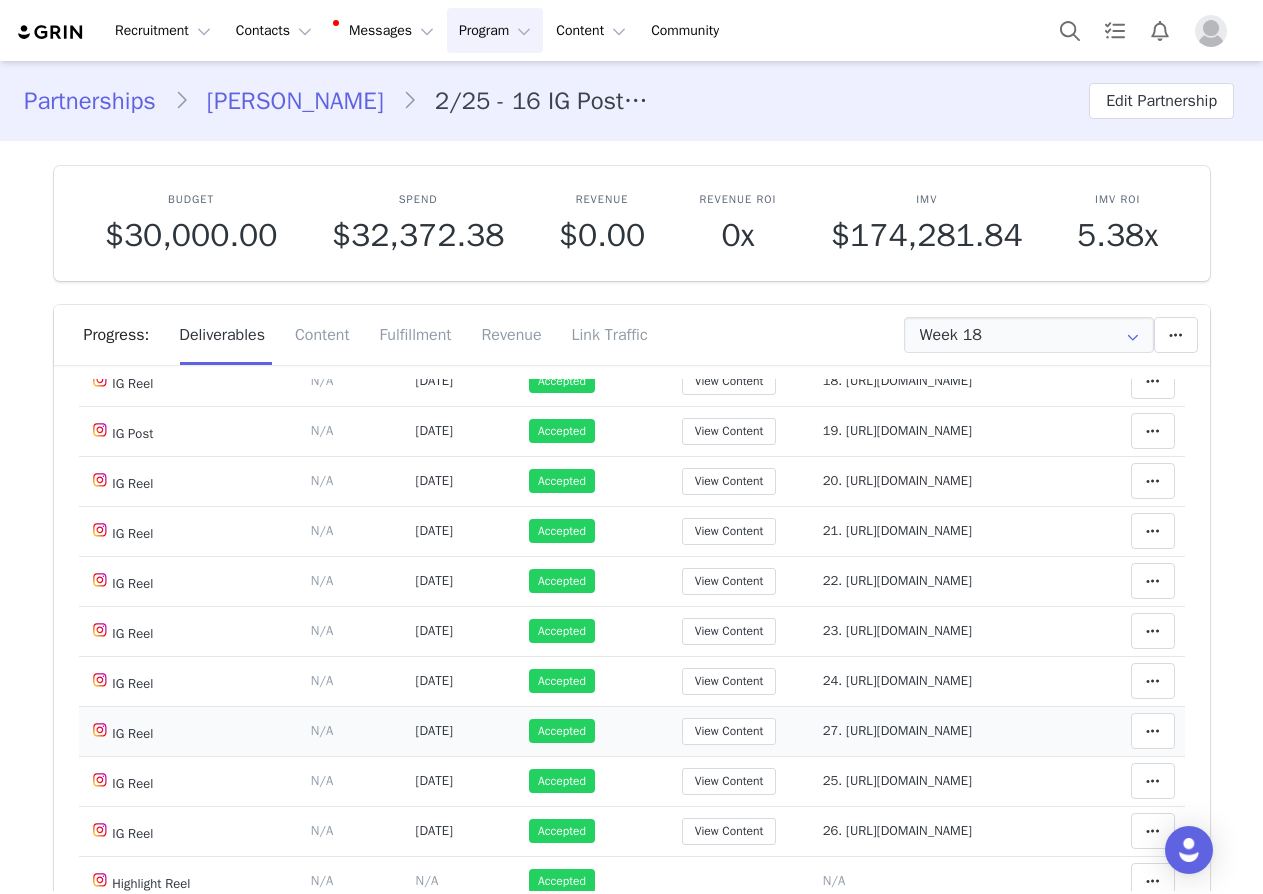 click on "27. https://www.instagram.com/reel/DLqV10wh7W1" at bounding box center [897, 730] 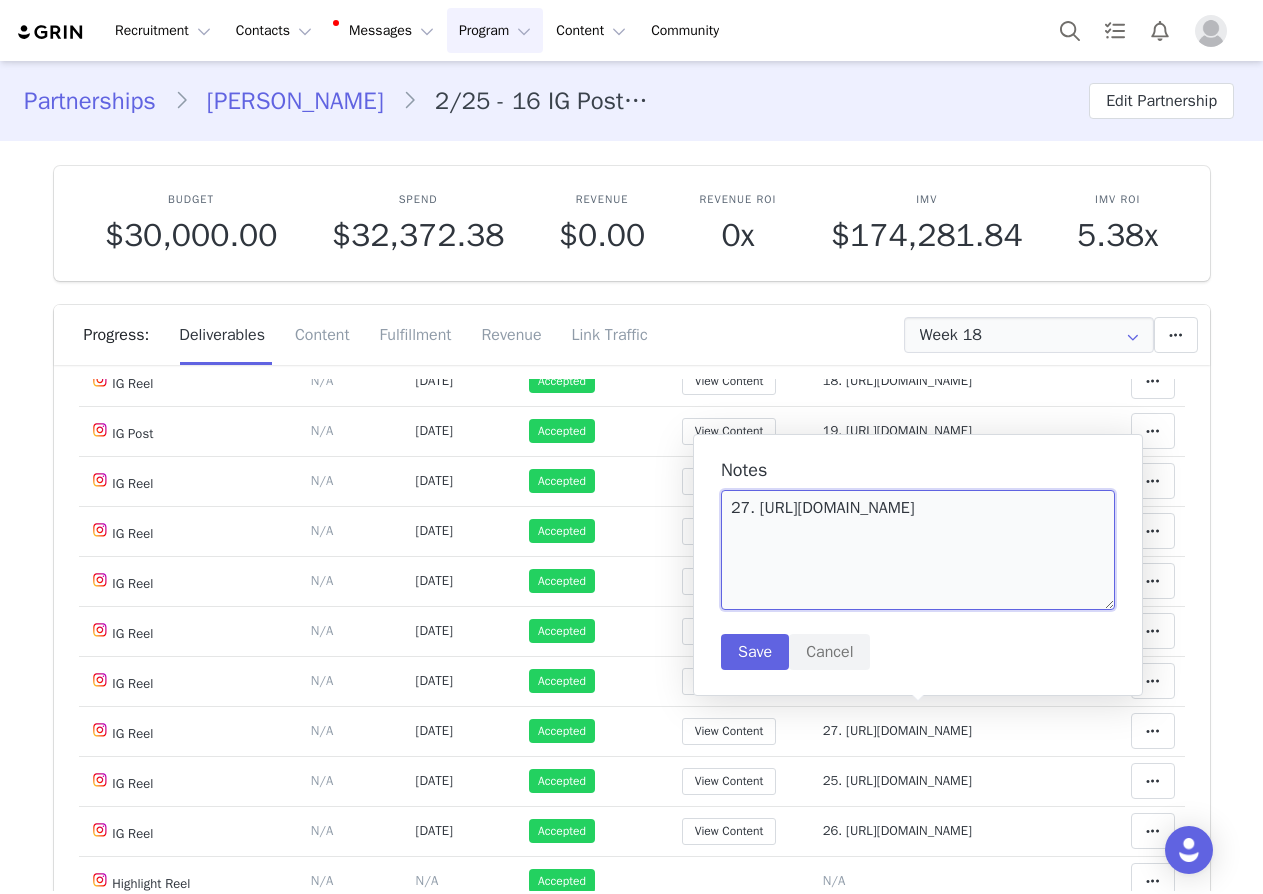drag, startPoint x: 1100, startPoint y: 509, endPoint x: 759, endPoint y: 505, distance: 341.02347 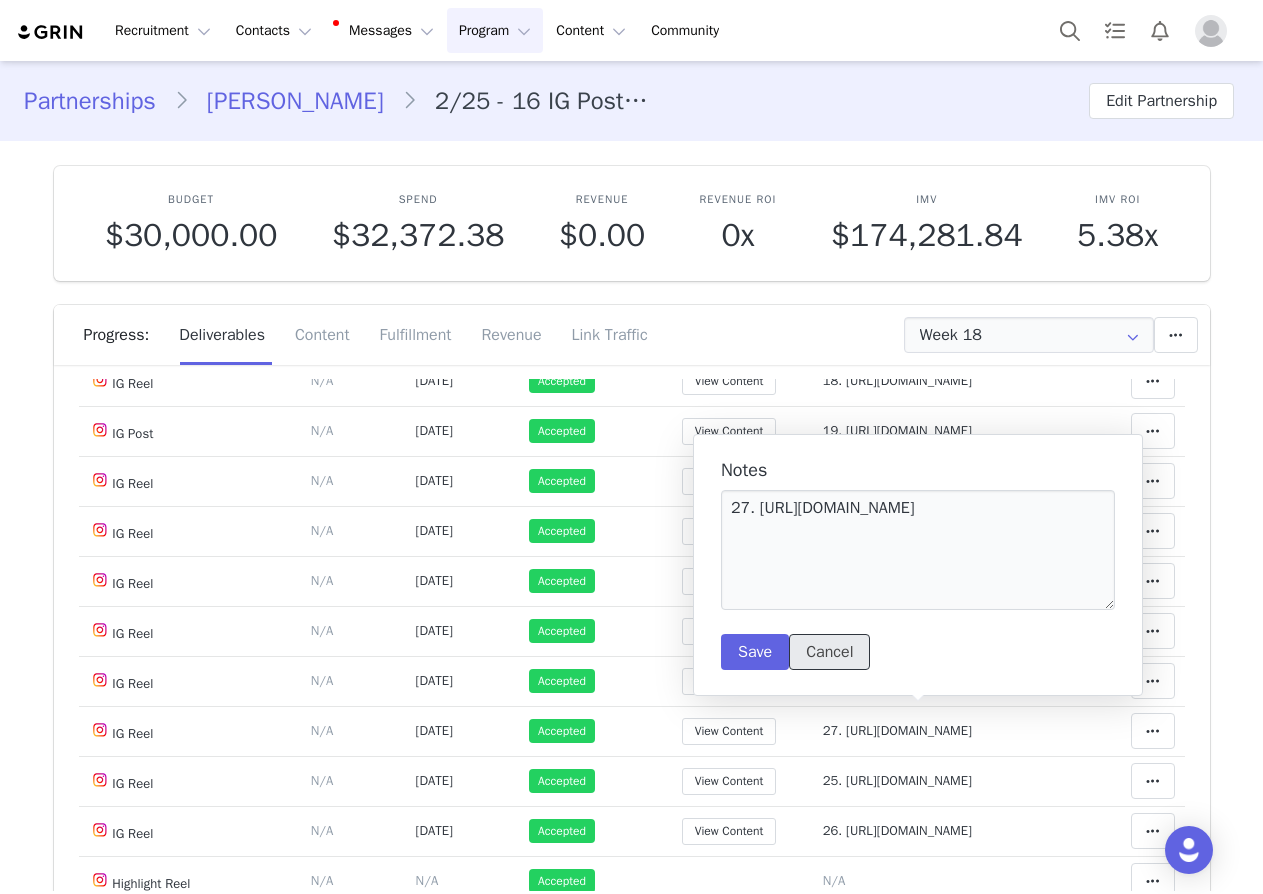 click on "Cancel" at bounding box center (829, 652) 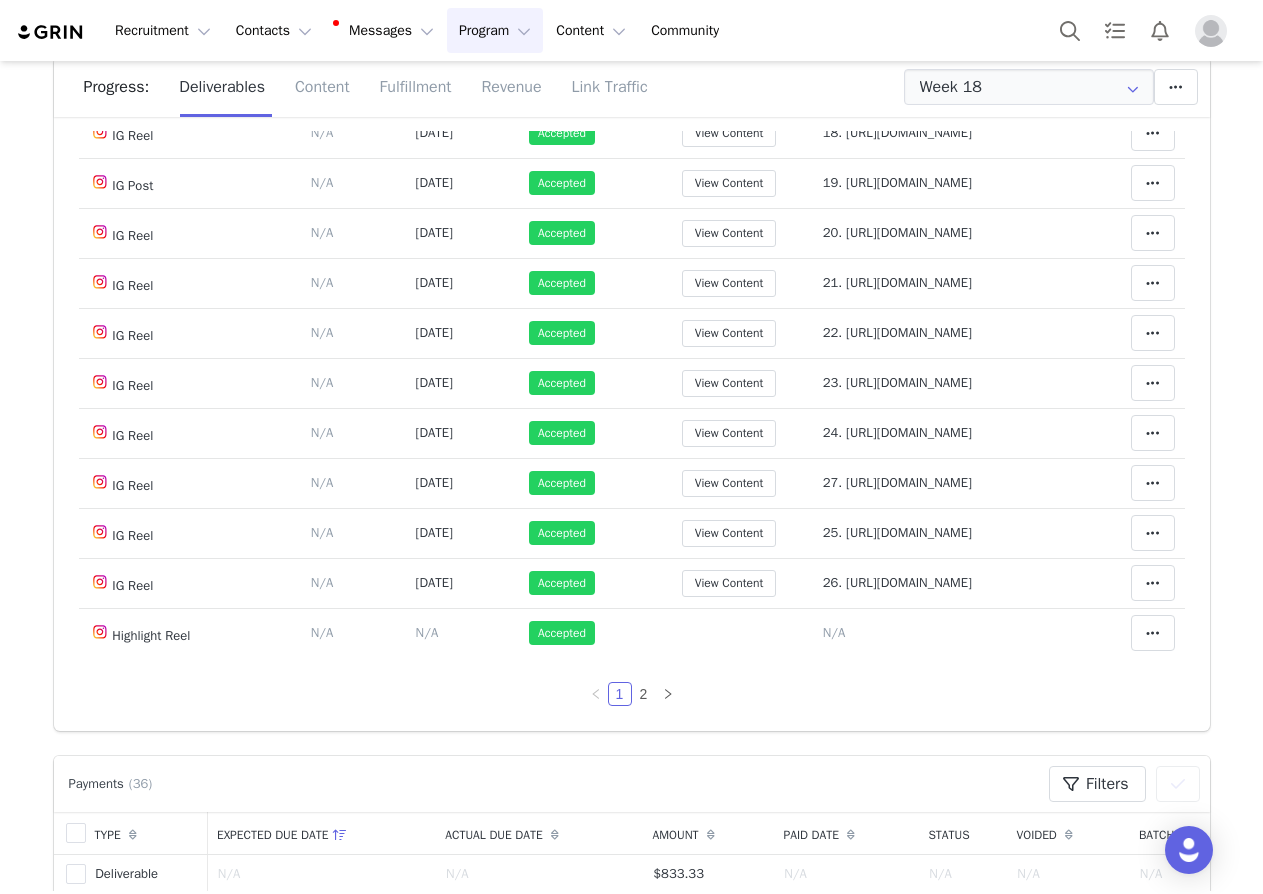 scroll, scrollTop: 500, scrollLeft: 0, axis: vertical 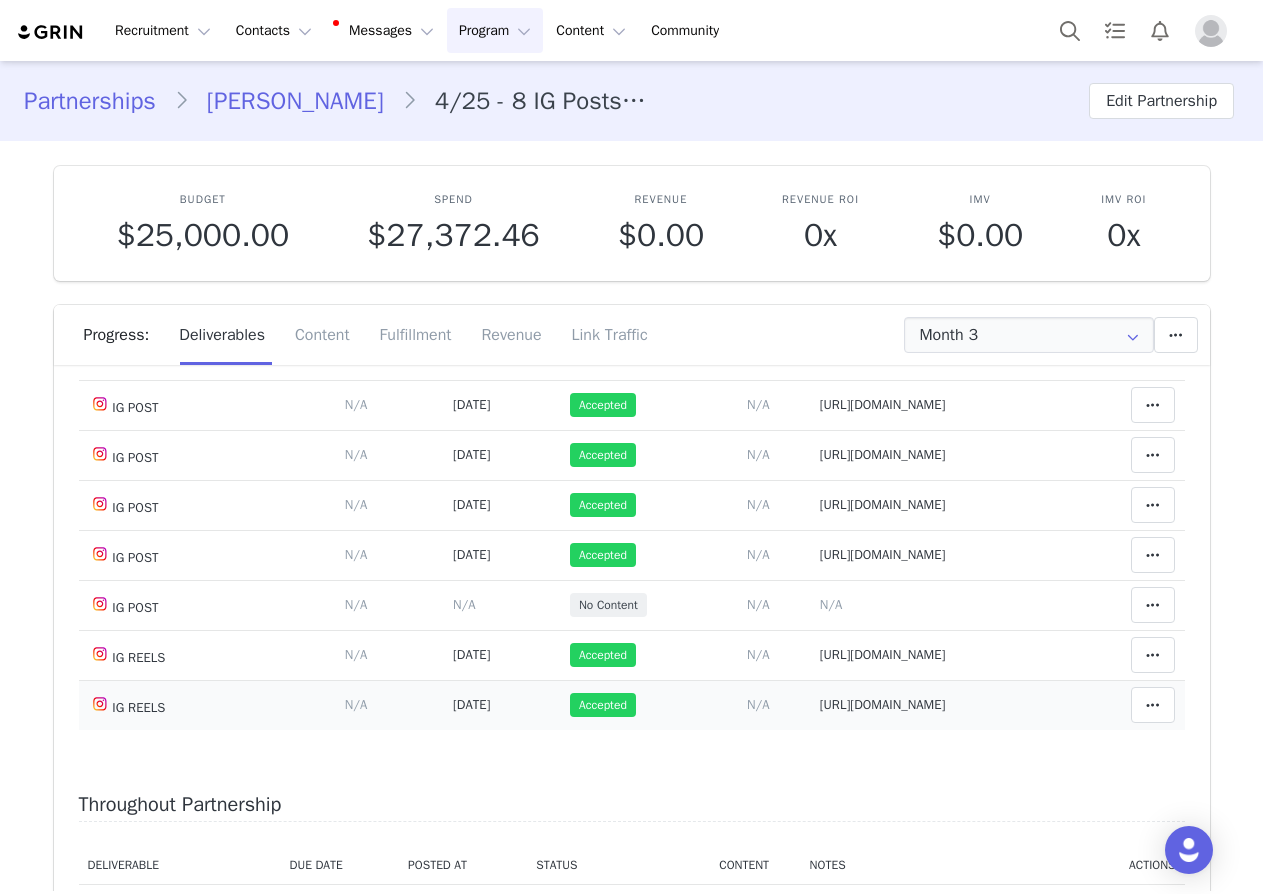 click on "https://www.instagram.com/p/DLldJsWyUfH/" at bounding box center (883, 704) 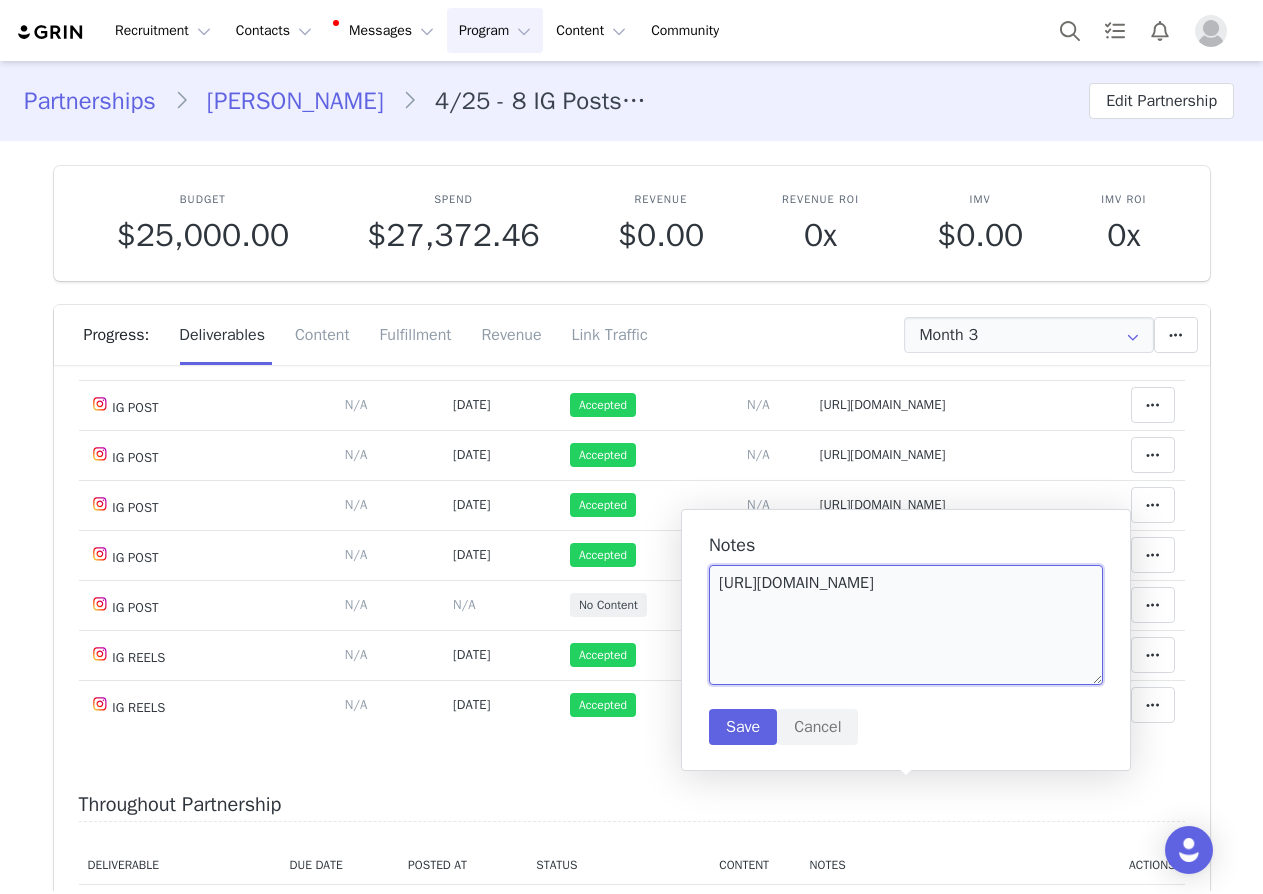 click on "https://www.instagram.com/p/DLldJsWyUfH/" at bounding box center (906, 625) 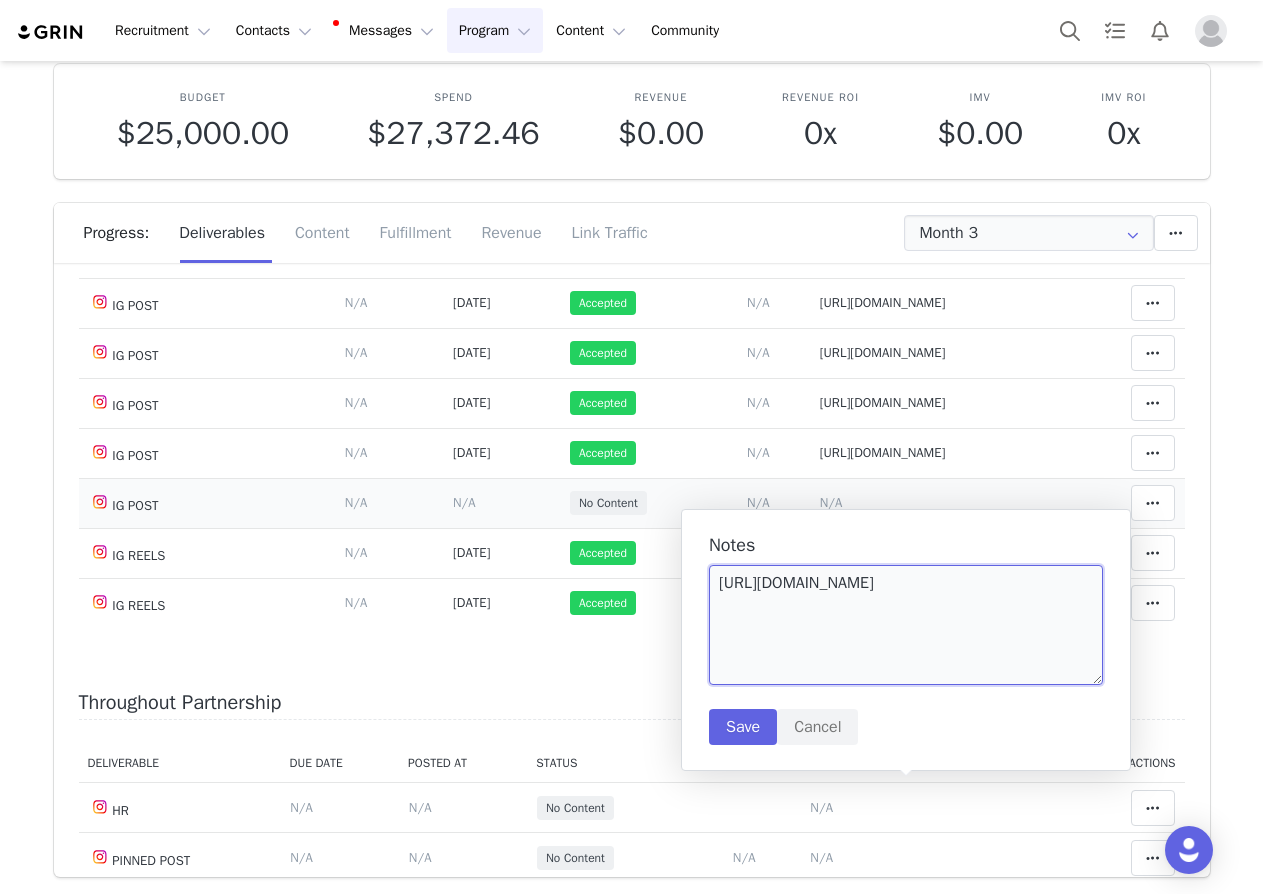 scroll, scrollTop: 400, scrollLeft: 0, axis: vertical 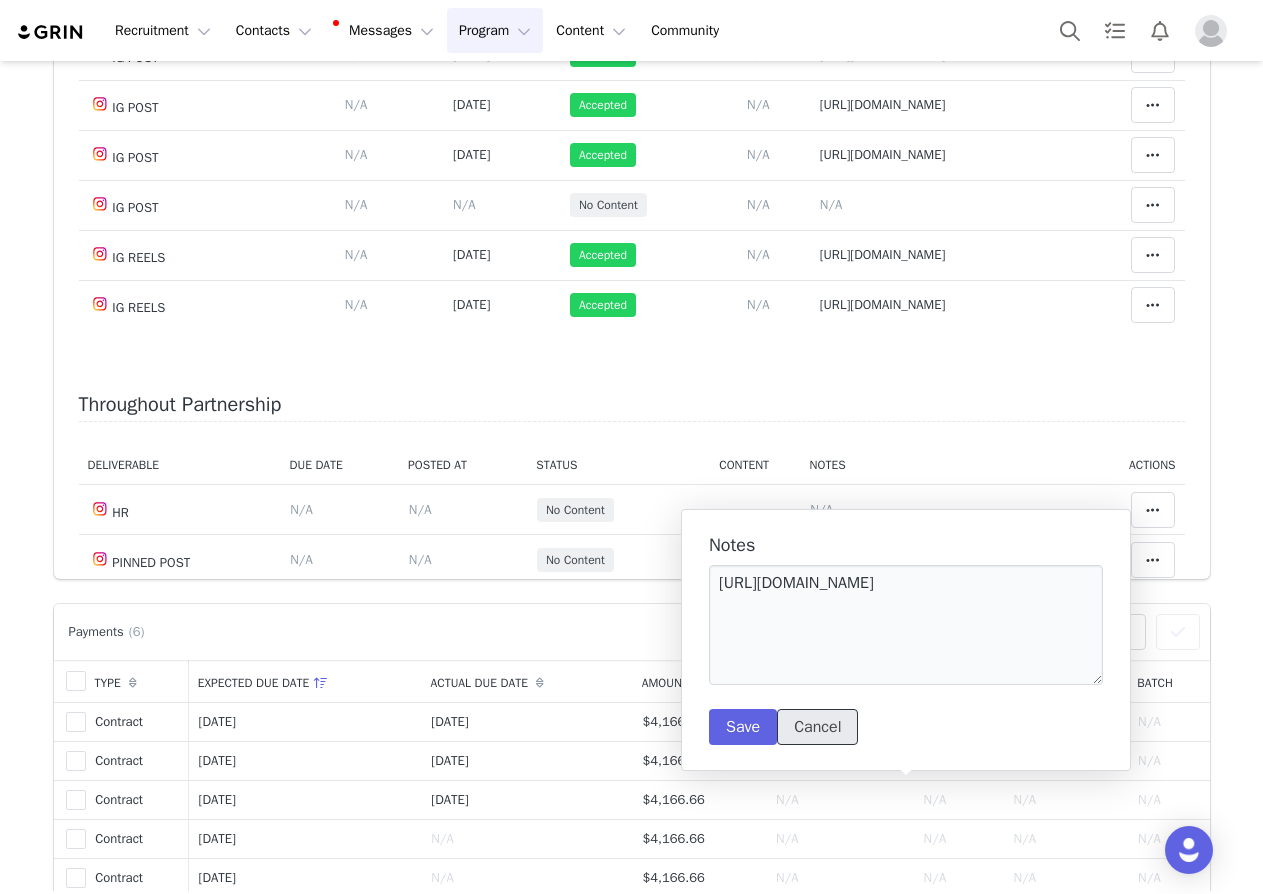 click on "Cancel" at bounding box center (817, 727) 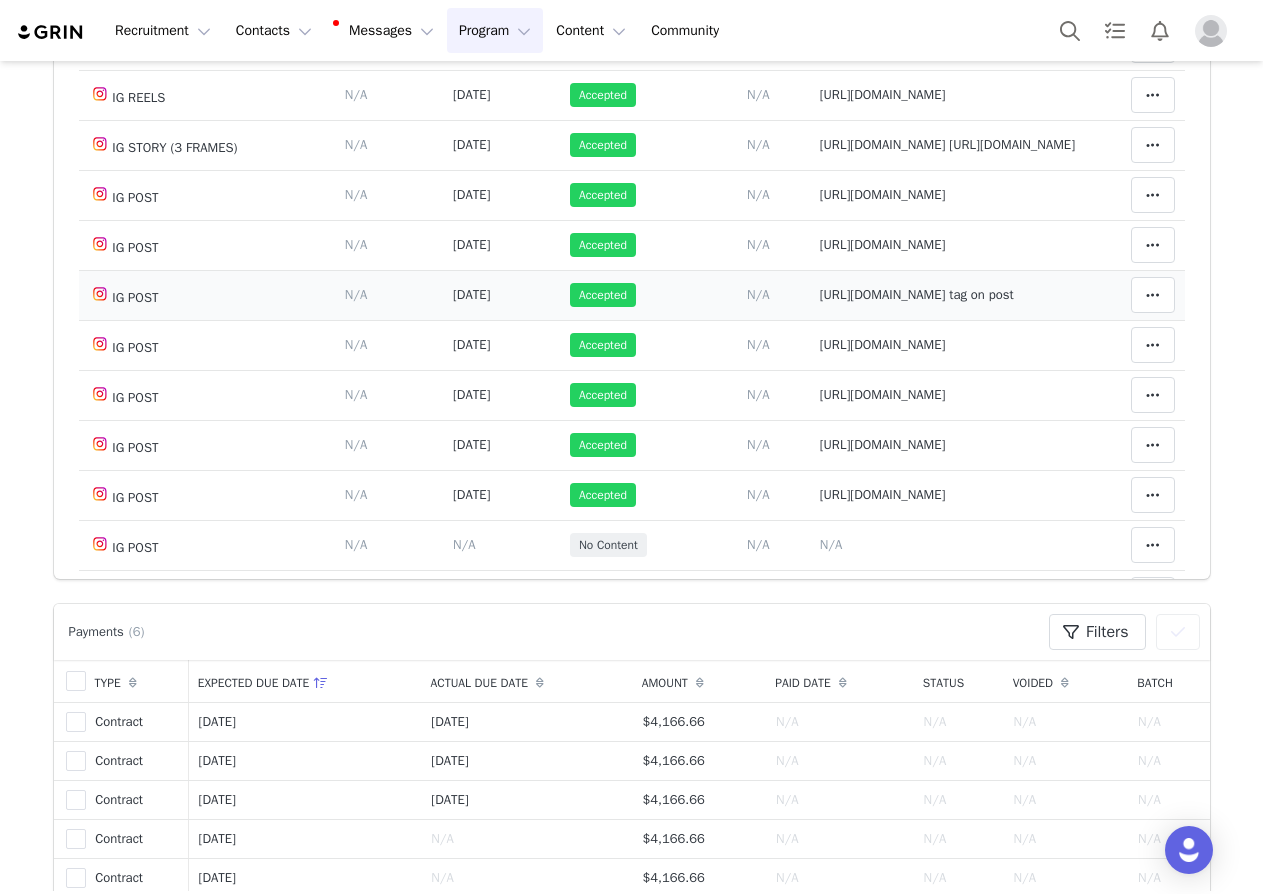 scroll, scrollTop: 0, scrollLeft: 0, axis: both 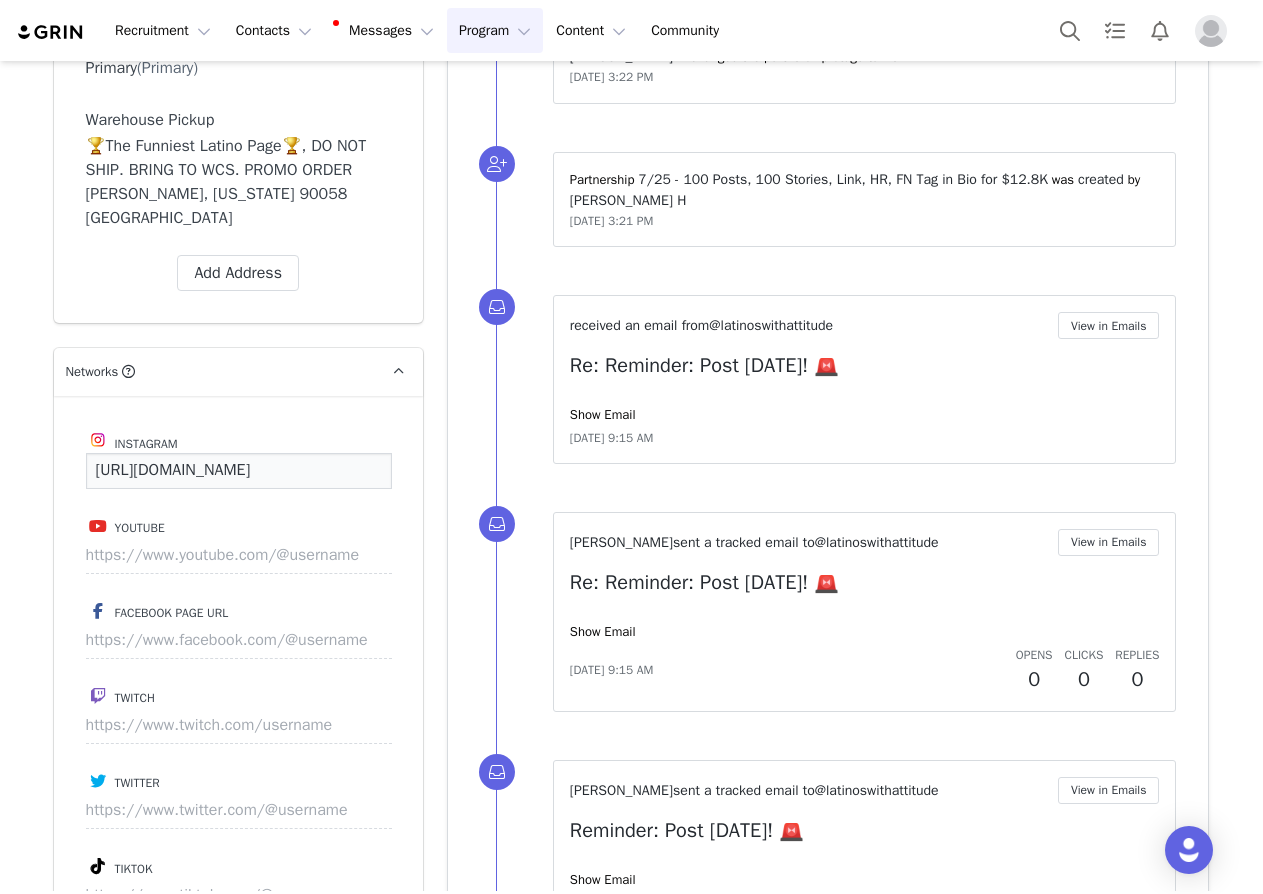 click on "https://www.instagram.com/latinoswithattitude" at bounding box center [239, 471] 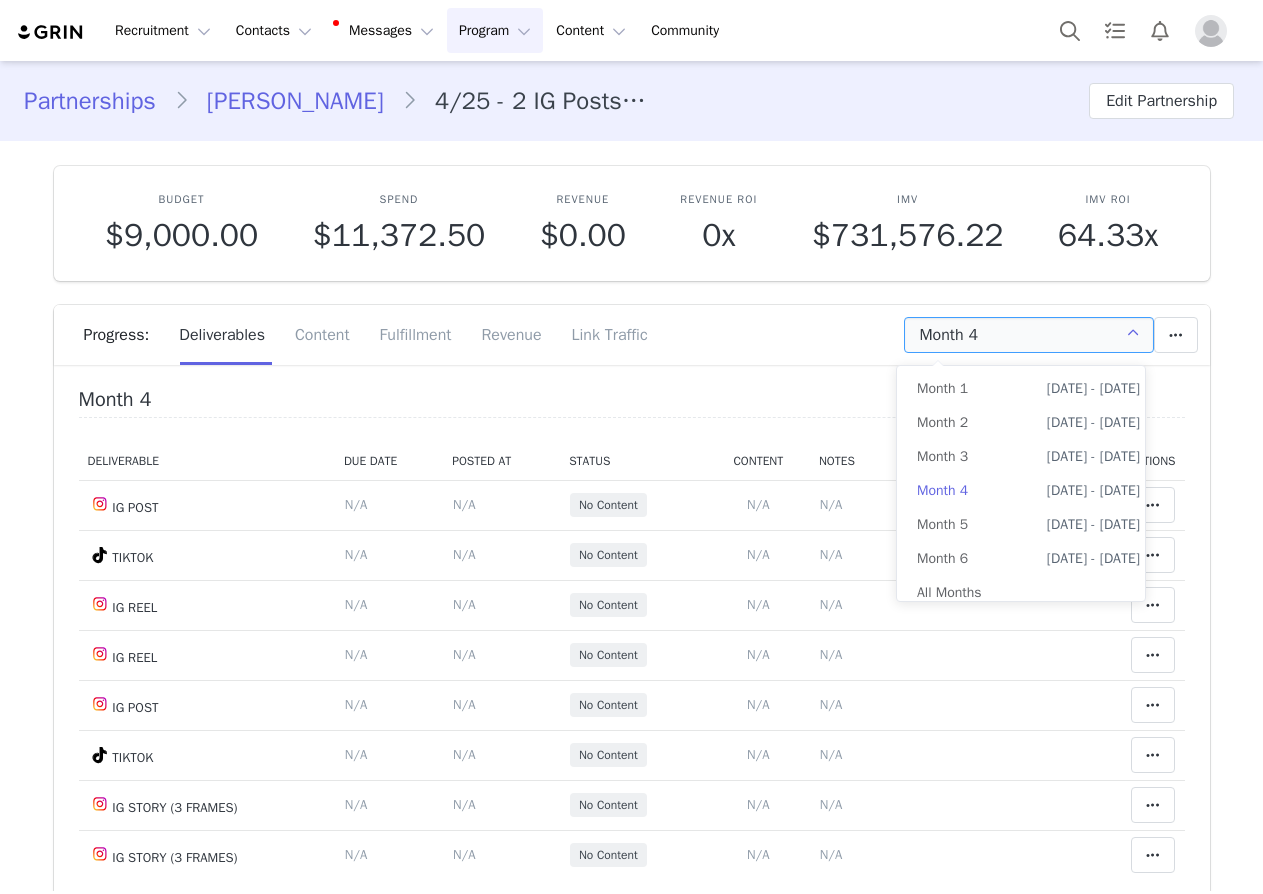 scroll, scrollTop: 0, scrollLeft: 0, axis: both 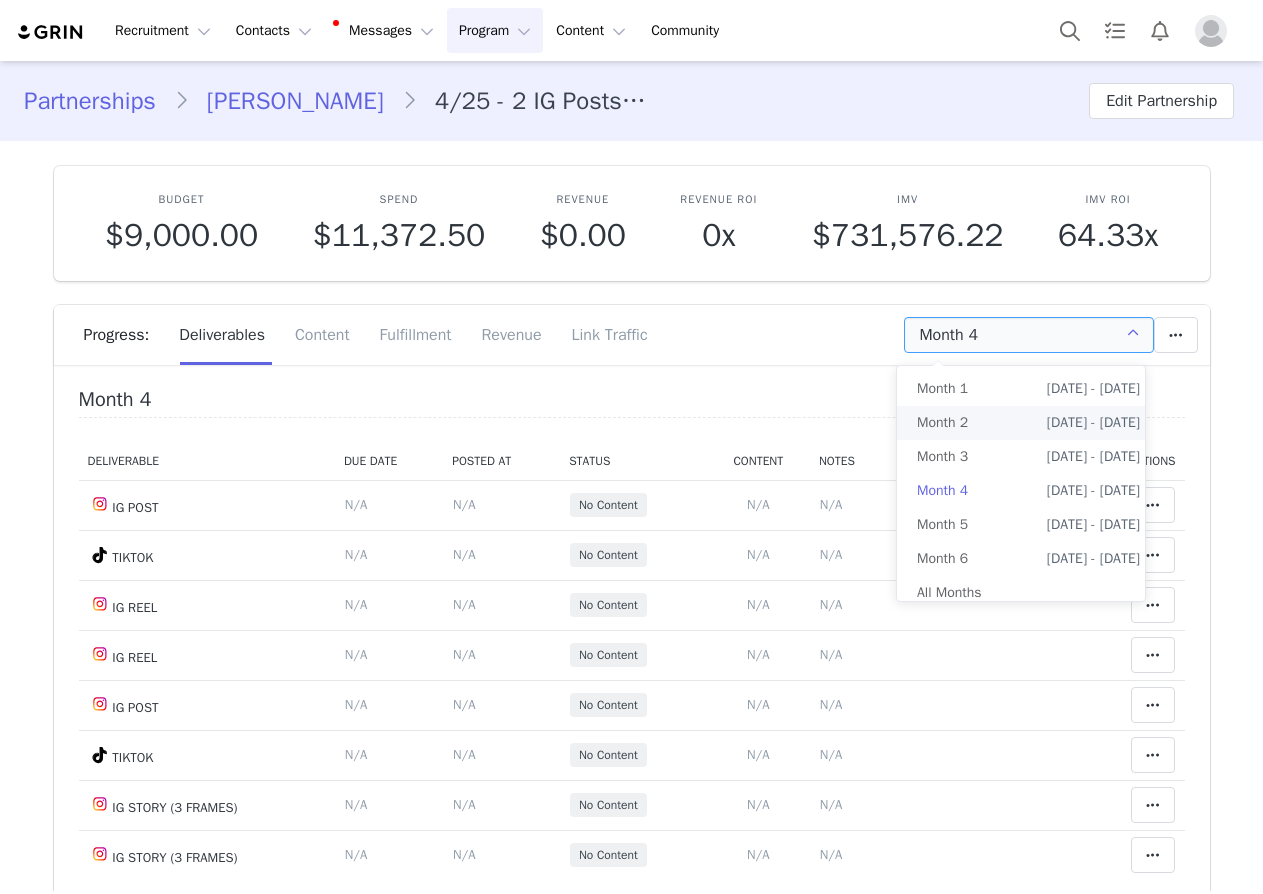 click on "Month 2" at bounding box center [942, 423] 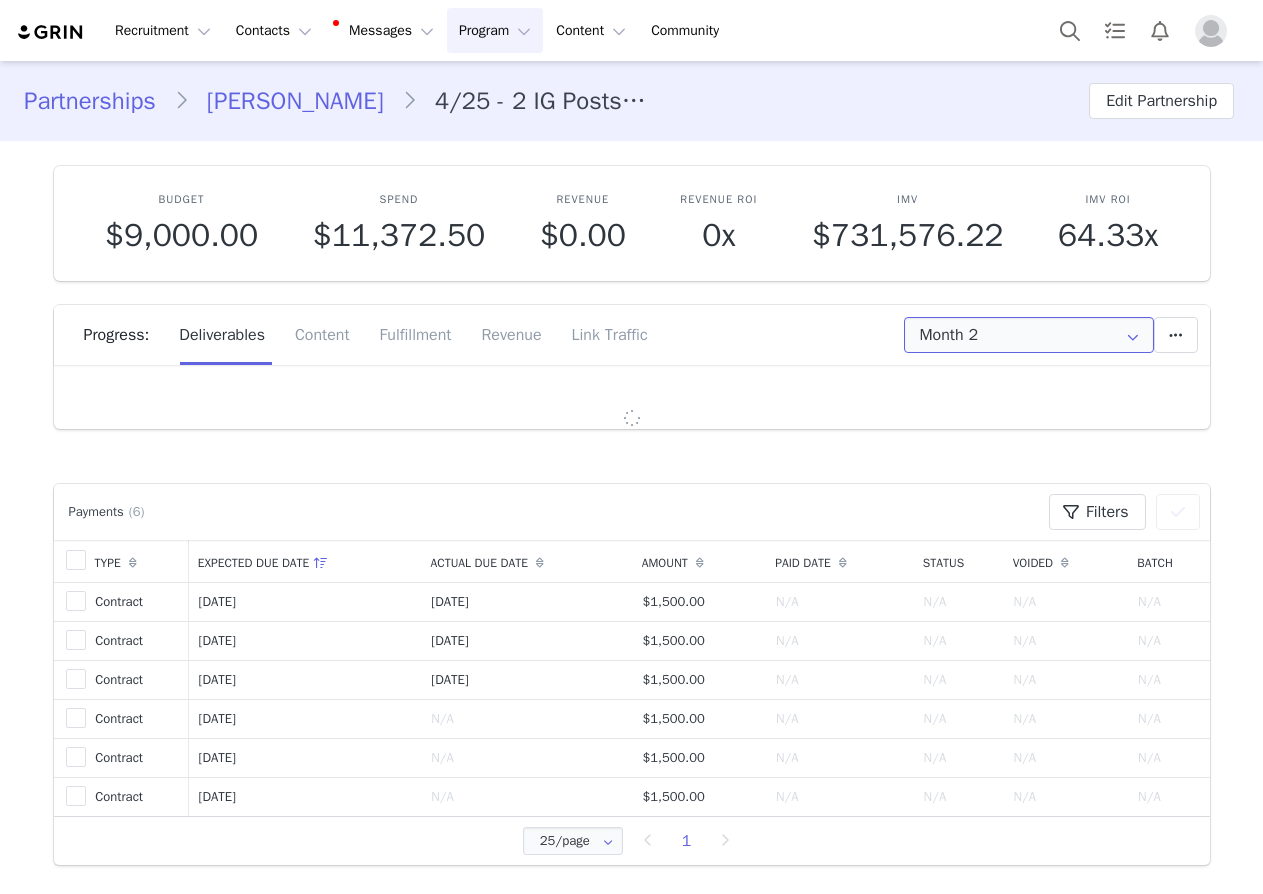 scroll, scrollTop: 0, scrollLeft: 0, axis: both 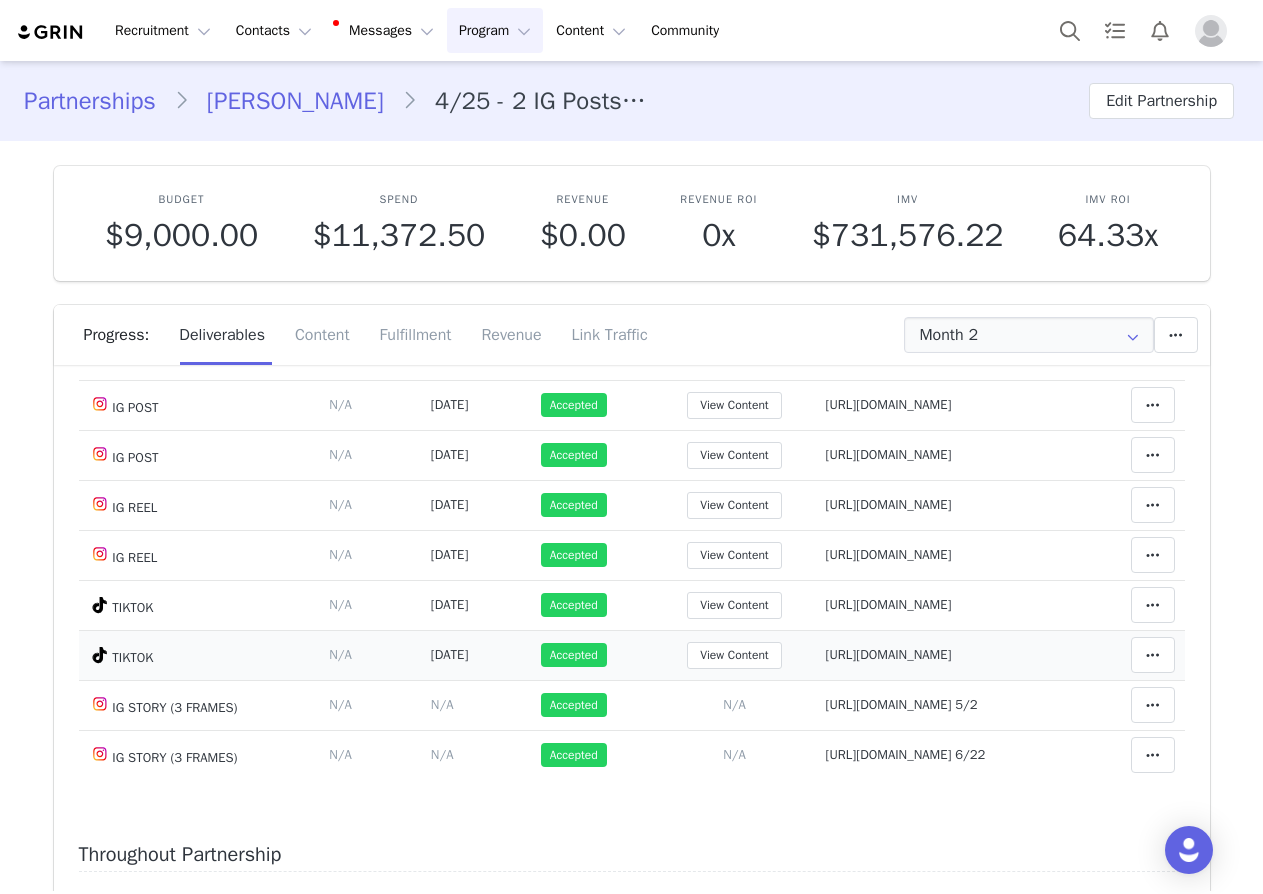 click on "[URL][DOMAIN_NAME]" at bounding box center (889, 654) 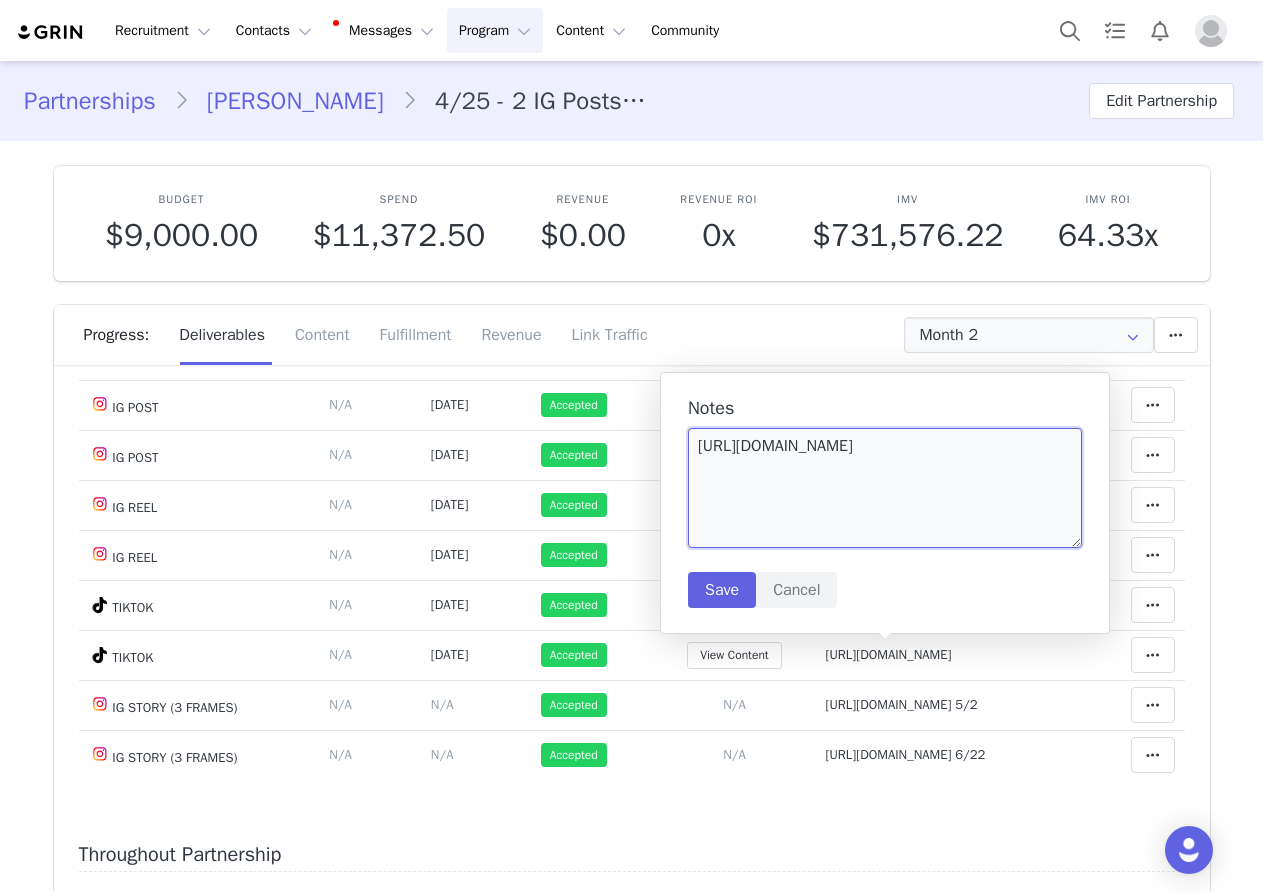 click on "https://www.tiktok.com/@lizastasia/video/7524637868552129800" at bounding box center (885, 488) 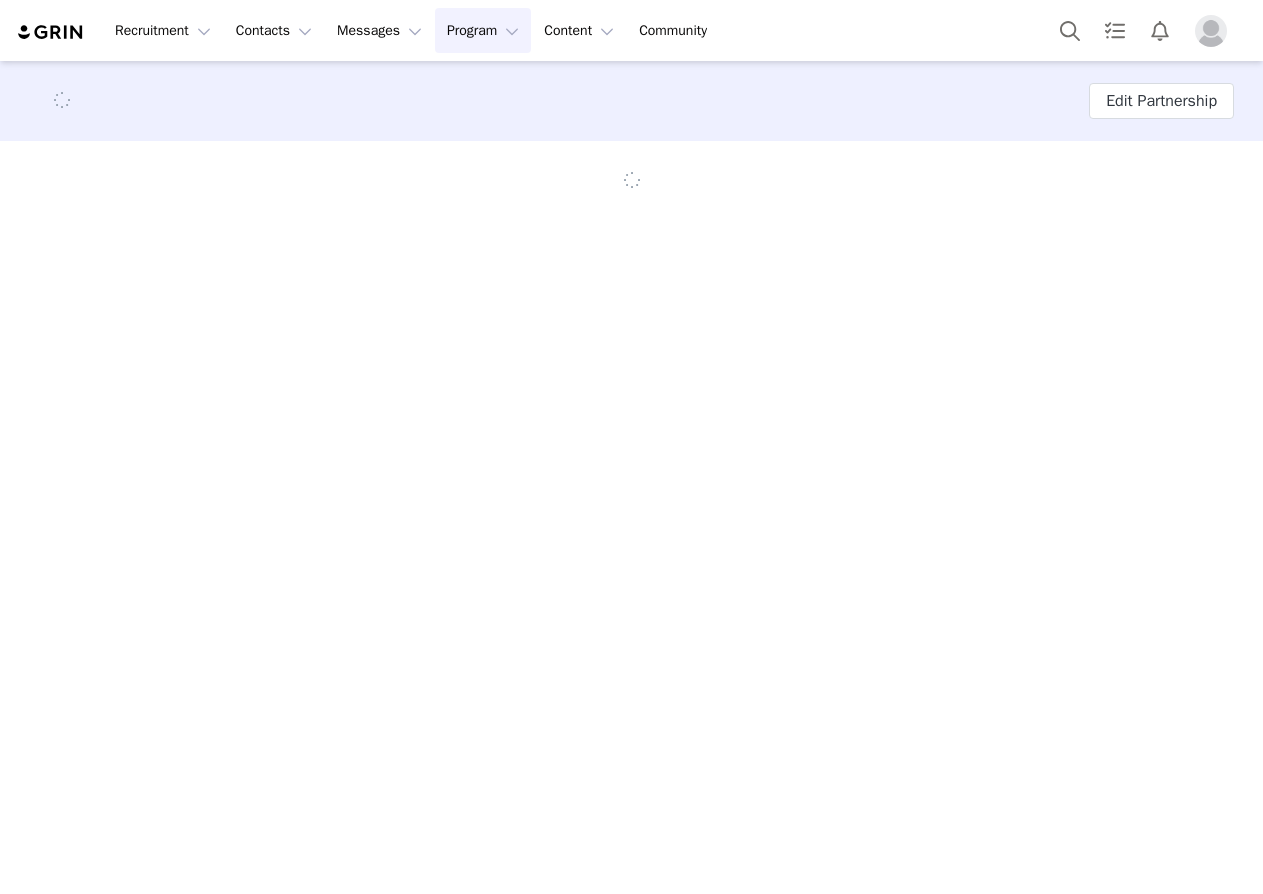 scroll, scrollTop: 0, scrollLeft: 0, axis: both 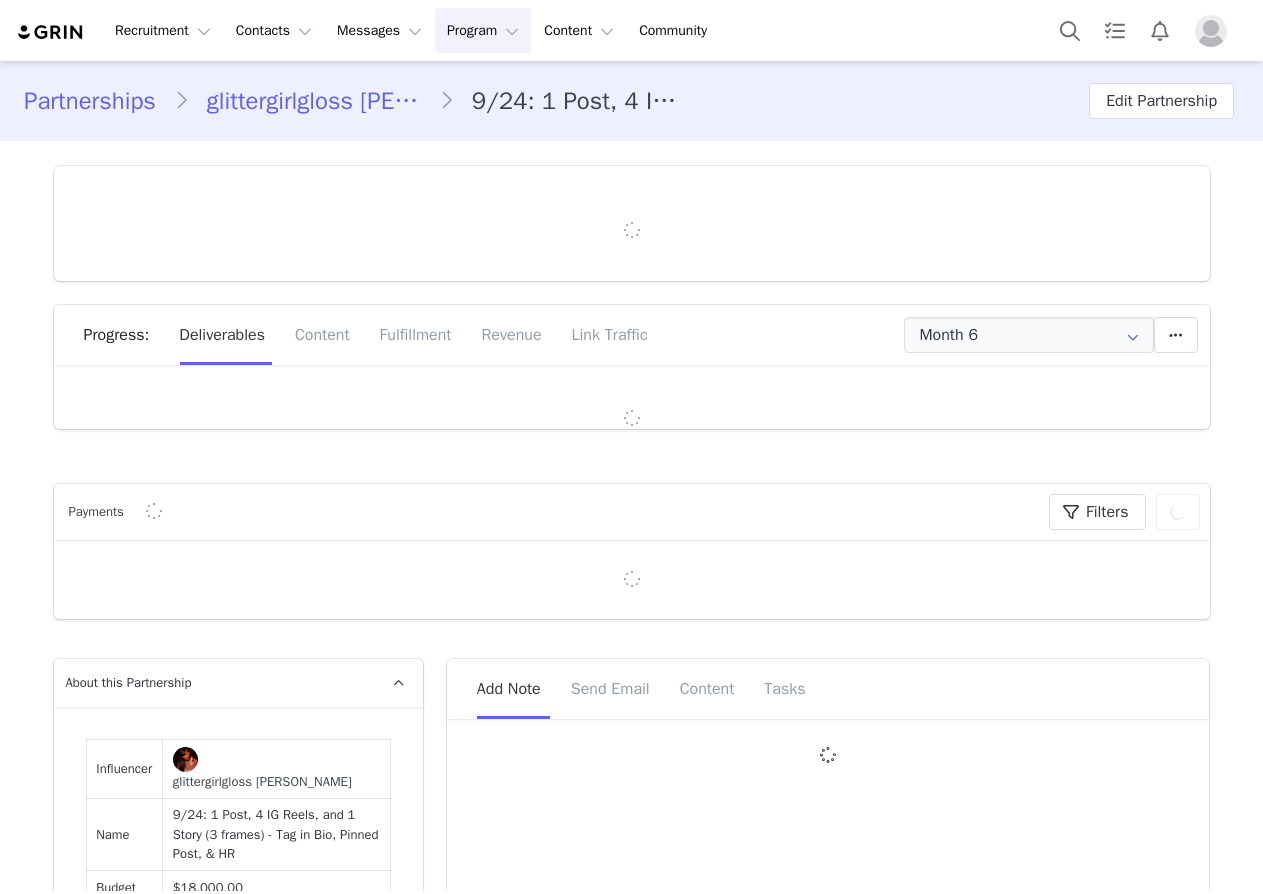 type on "+1 ([GEOGRAPHIC_DATA])" 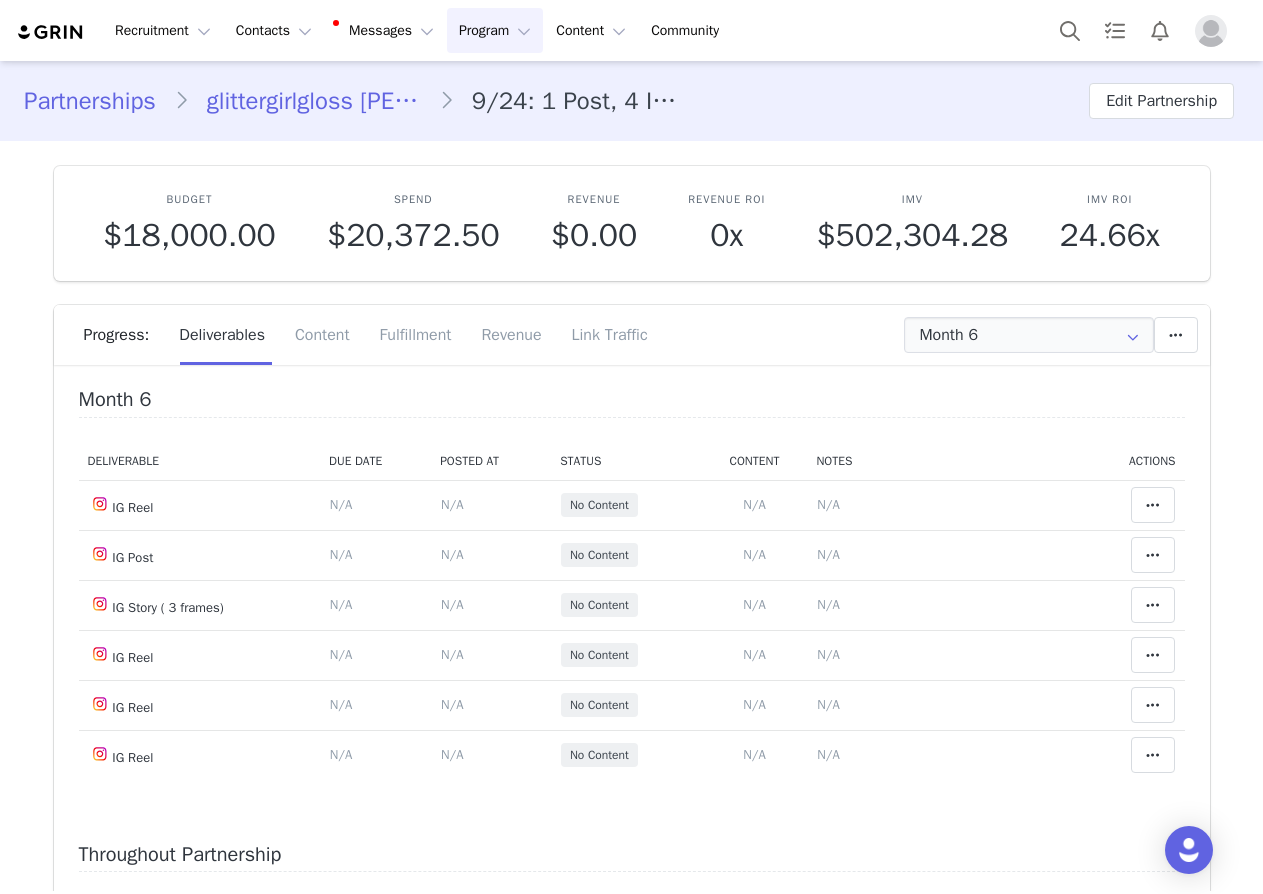 scroll, scrollTop: 0, scrollLeft: 0, axis: both 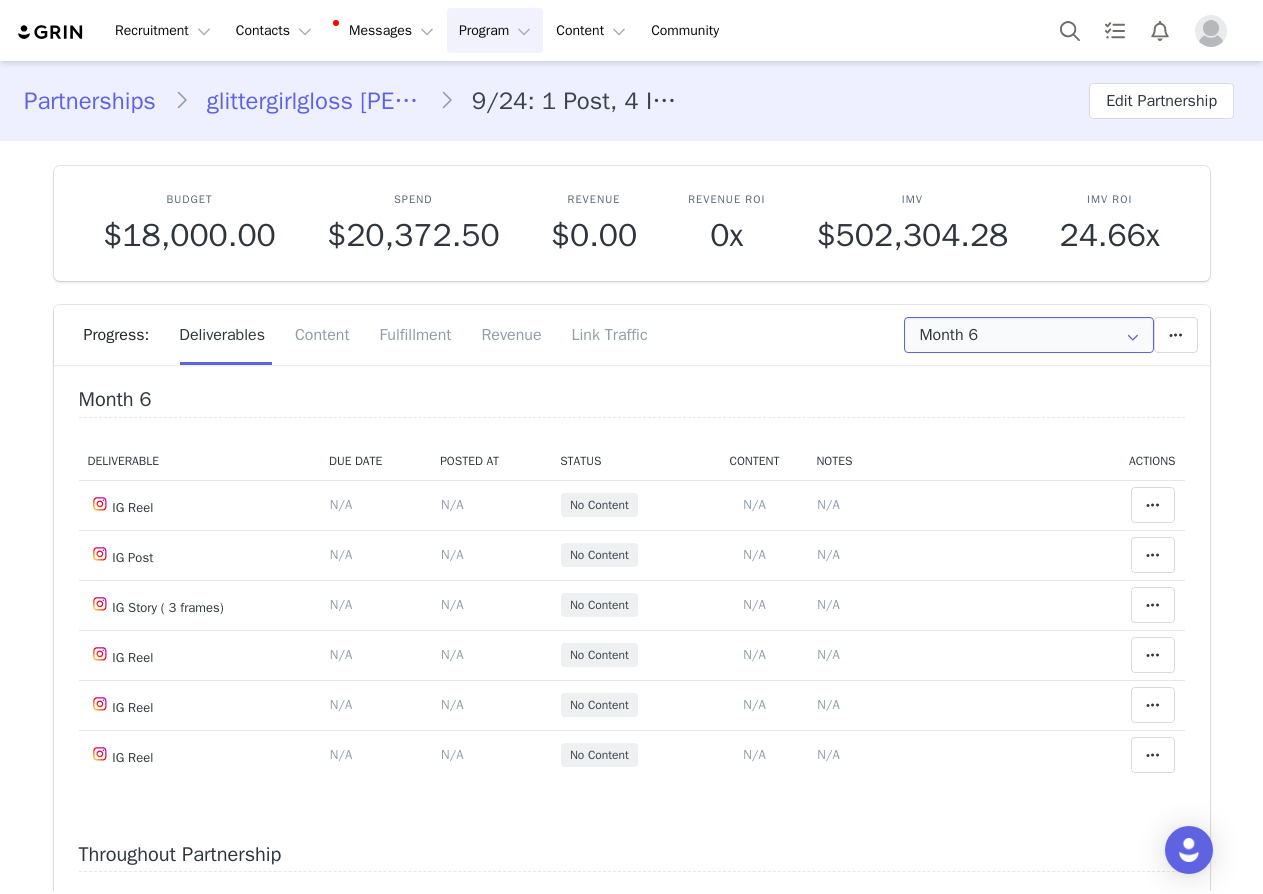 click on "Month 6" at bounding box center [1029, 335] 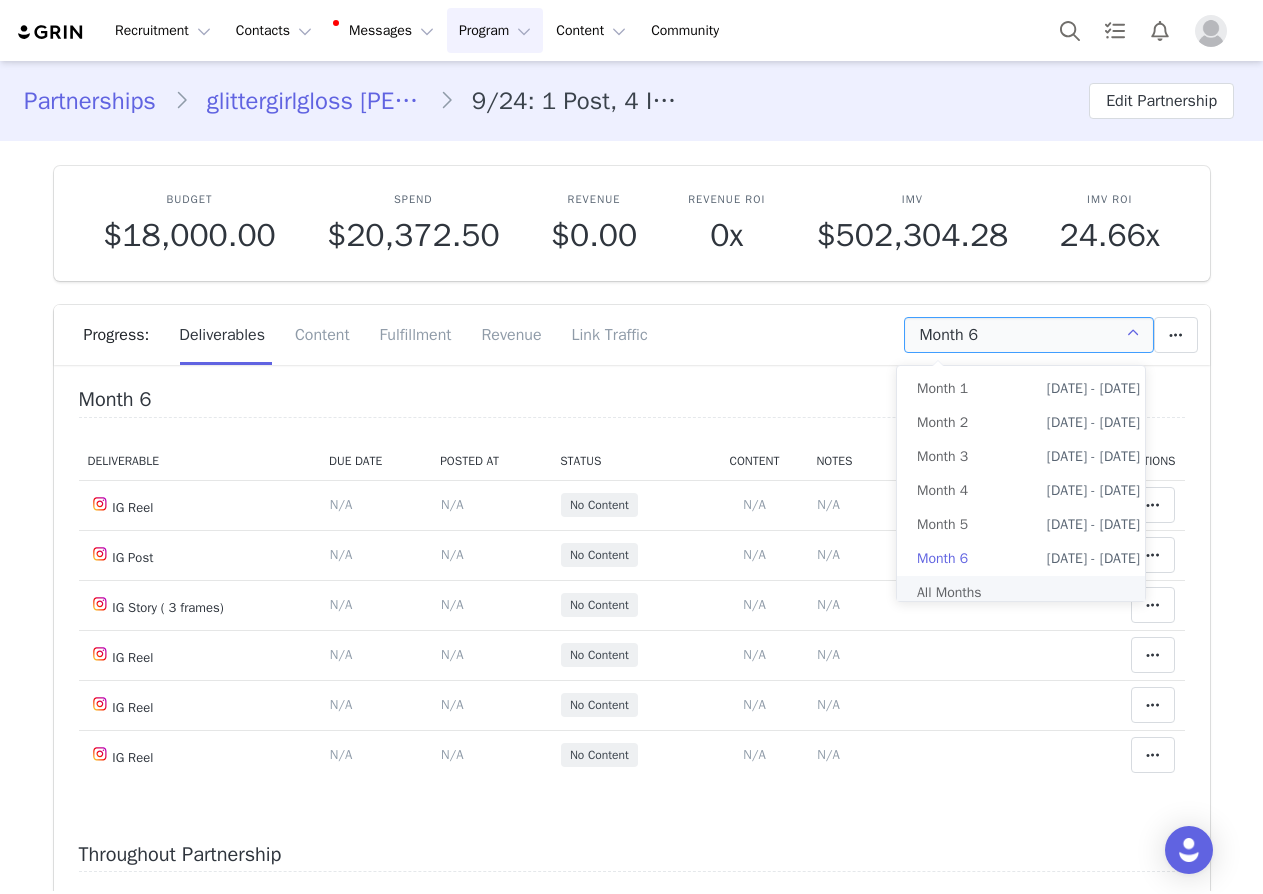 click on "All Months" at bounding box center (1028, 593) 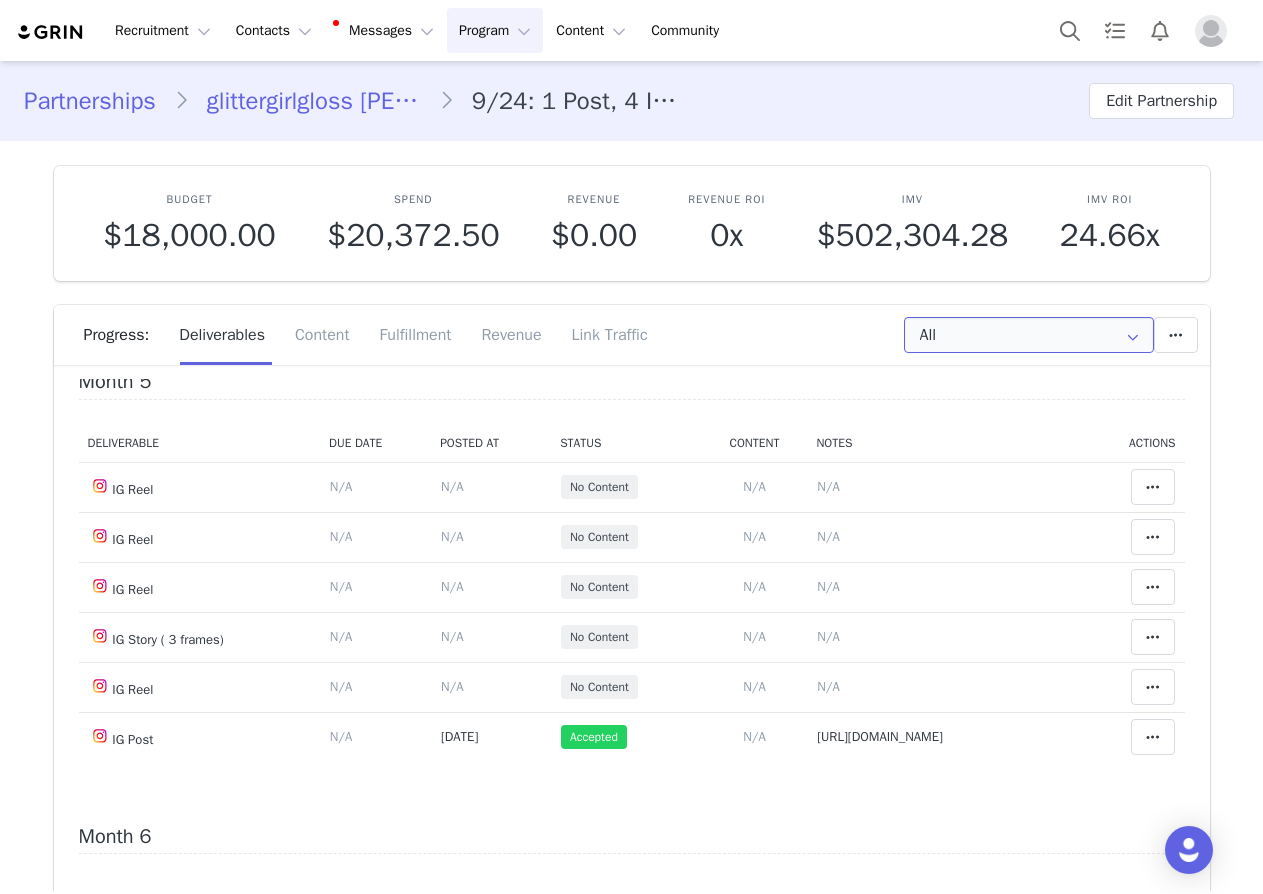scroll, scrollTop: 1800, scrollLeft: 0, axis: vertical 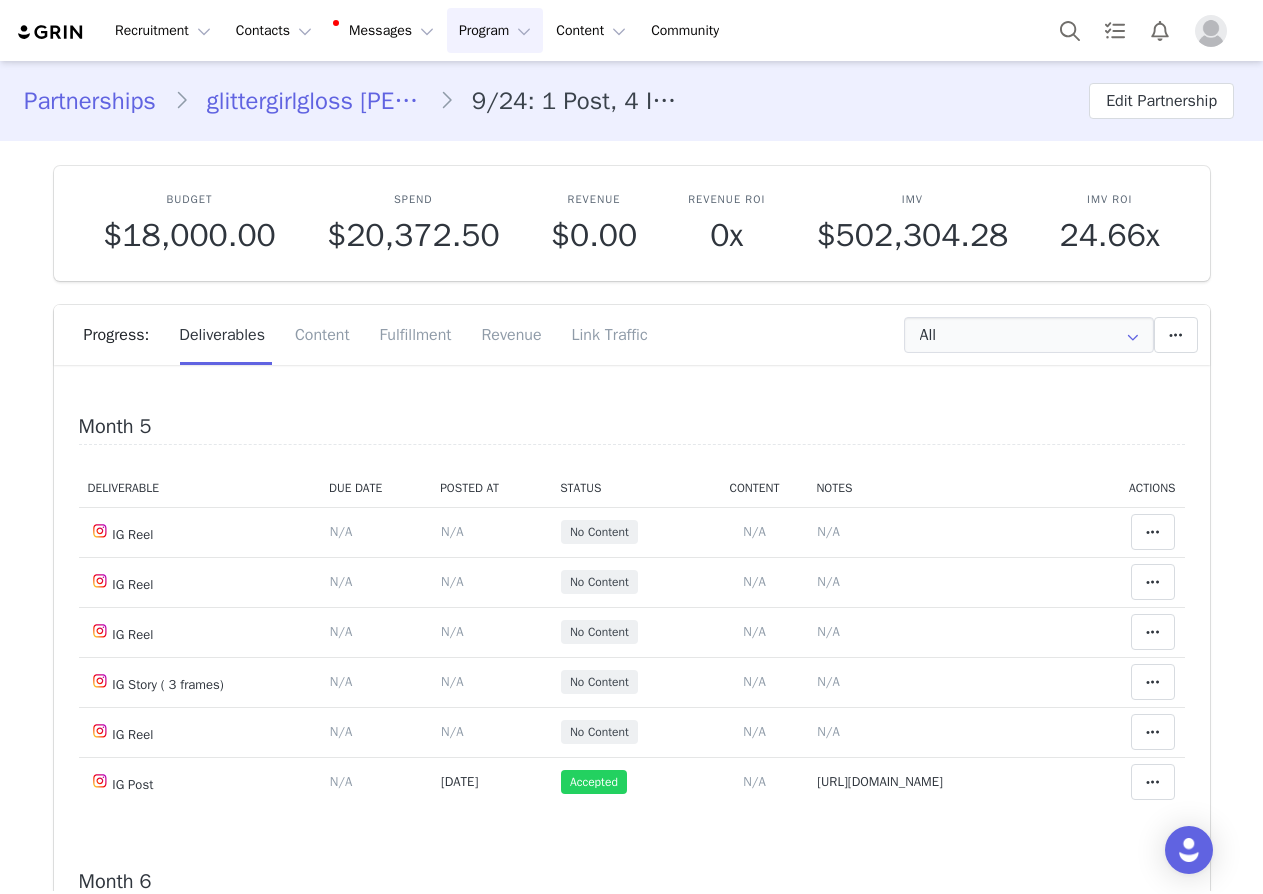 click on "https://www.instagram.com/p/DLXYAeuuKNq/" at bounding box center (886, 224) 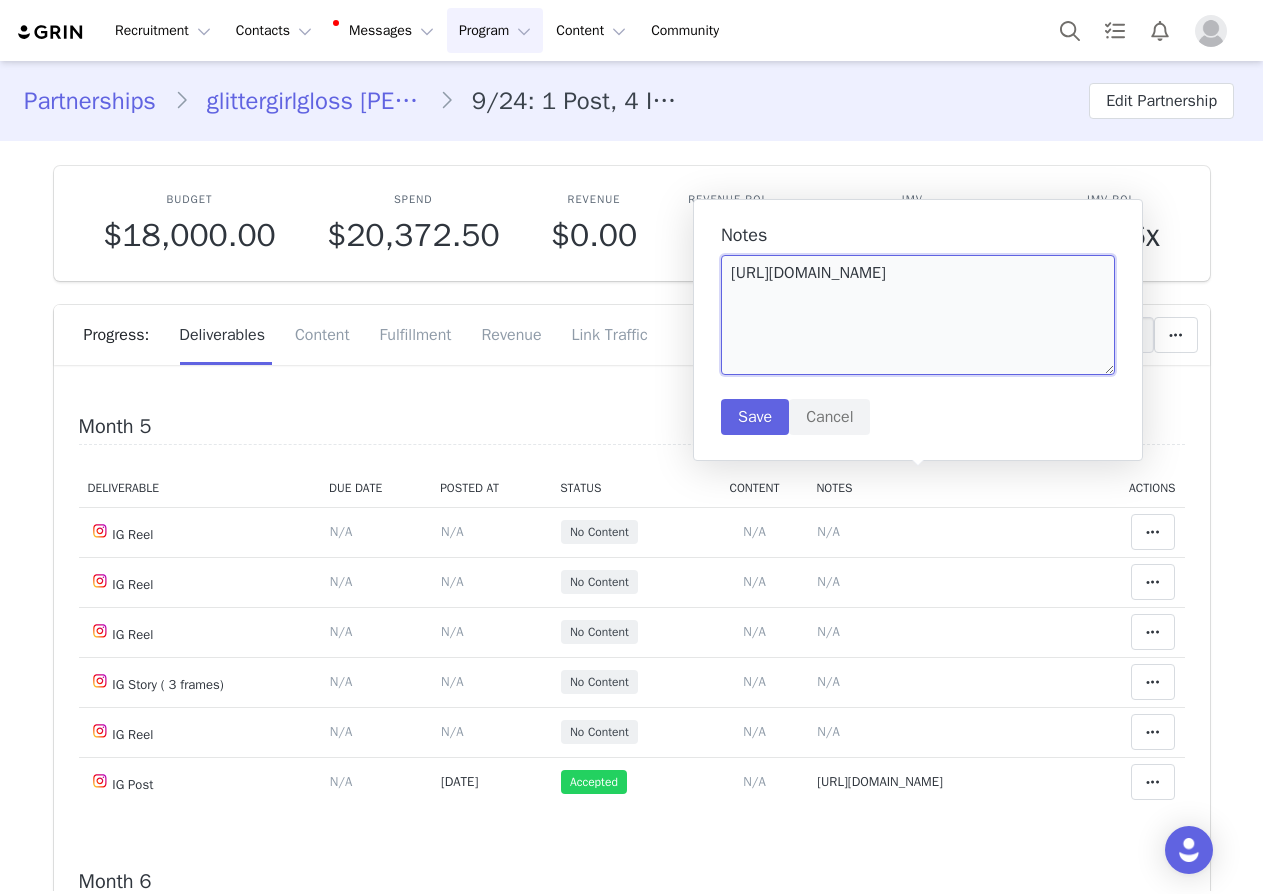 click on "https://www.instagram.com/p/DLXYAeuuKNq/" at bounding box center [918, 315] 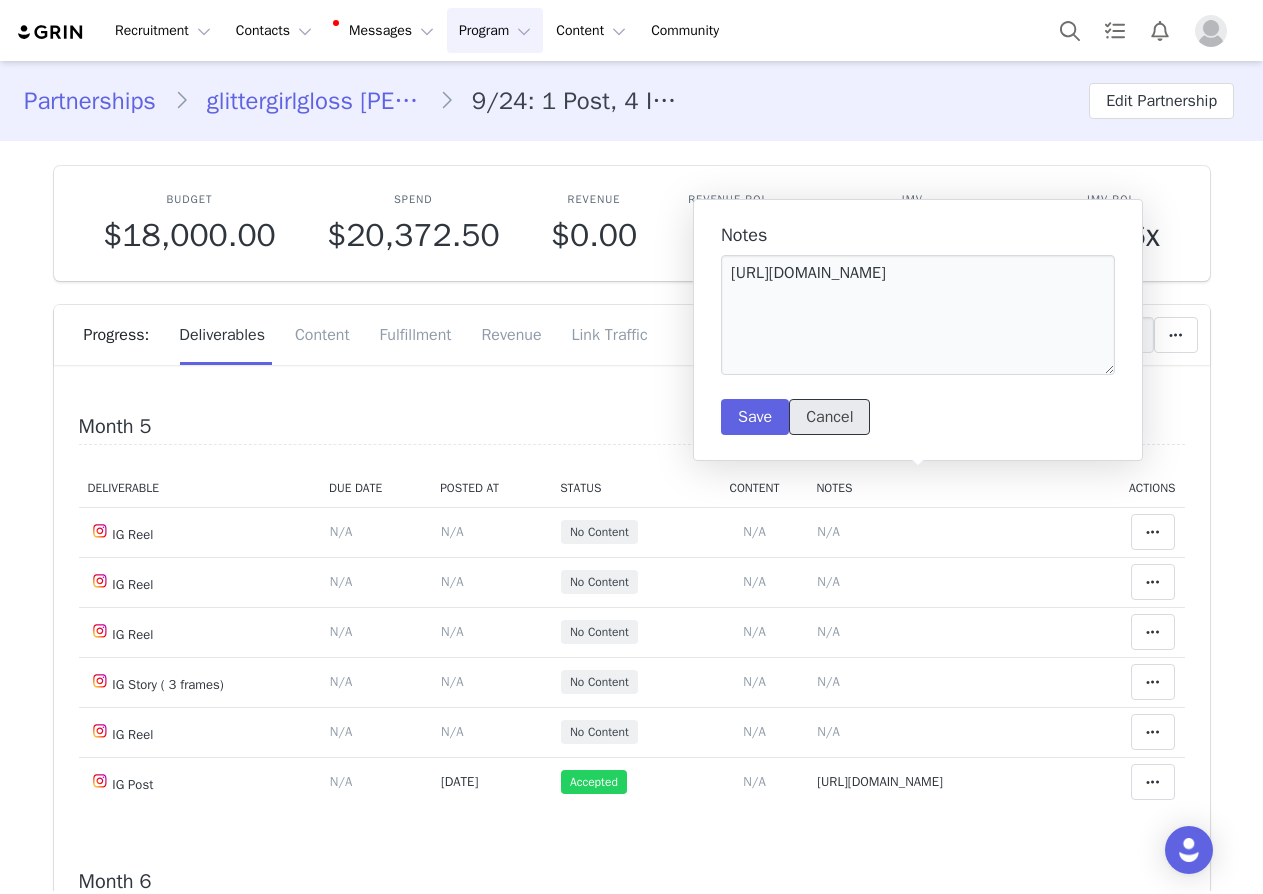 click on "Cancel" at bounding box center [829, 417] 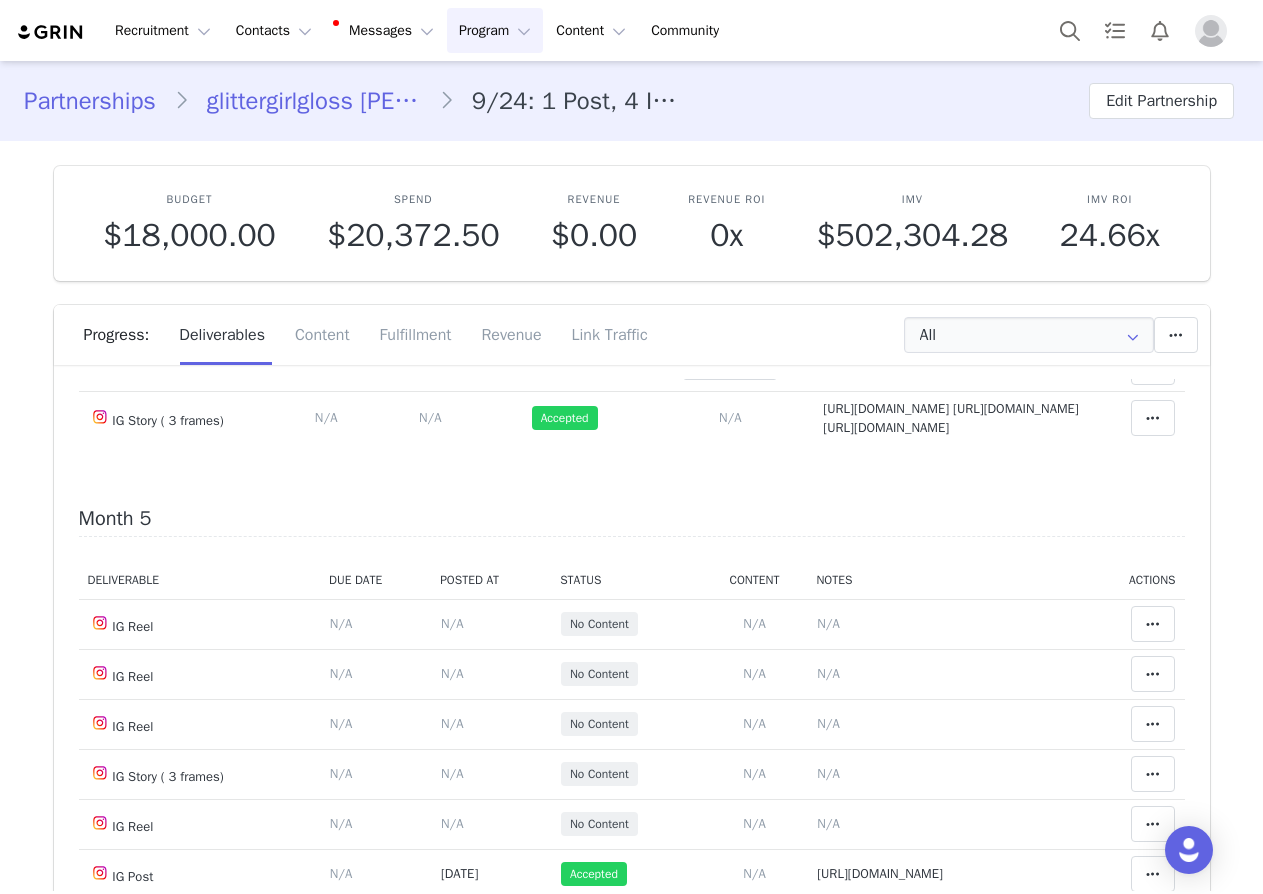 scroll, scrollTop: 1600, scrollLeft: 0, axis: vertical 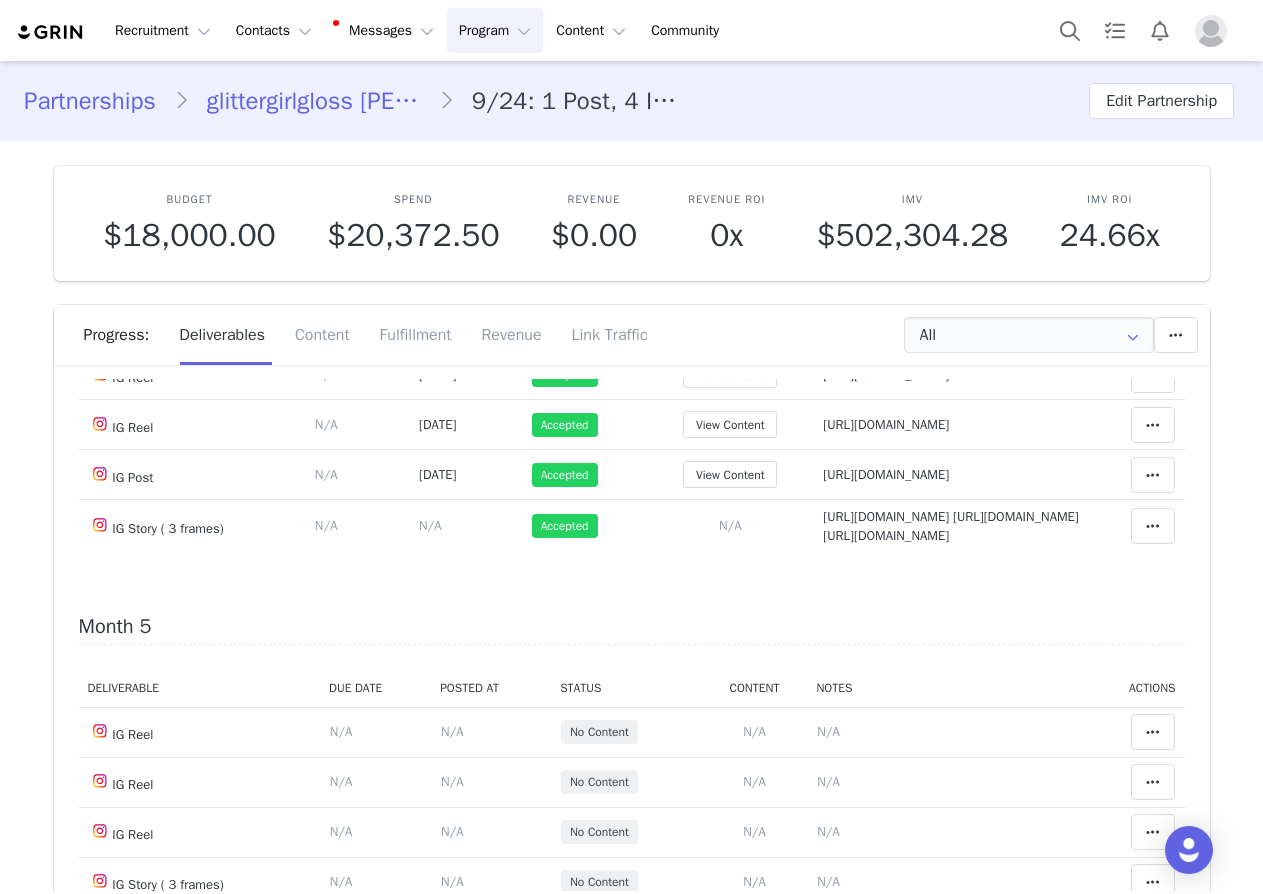 click on "https://www.instagram.com/reel/DLFxslBM1-Q/" at bounding box center [886, 274] 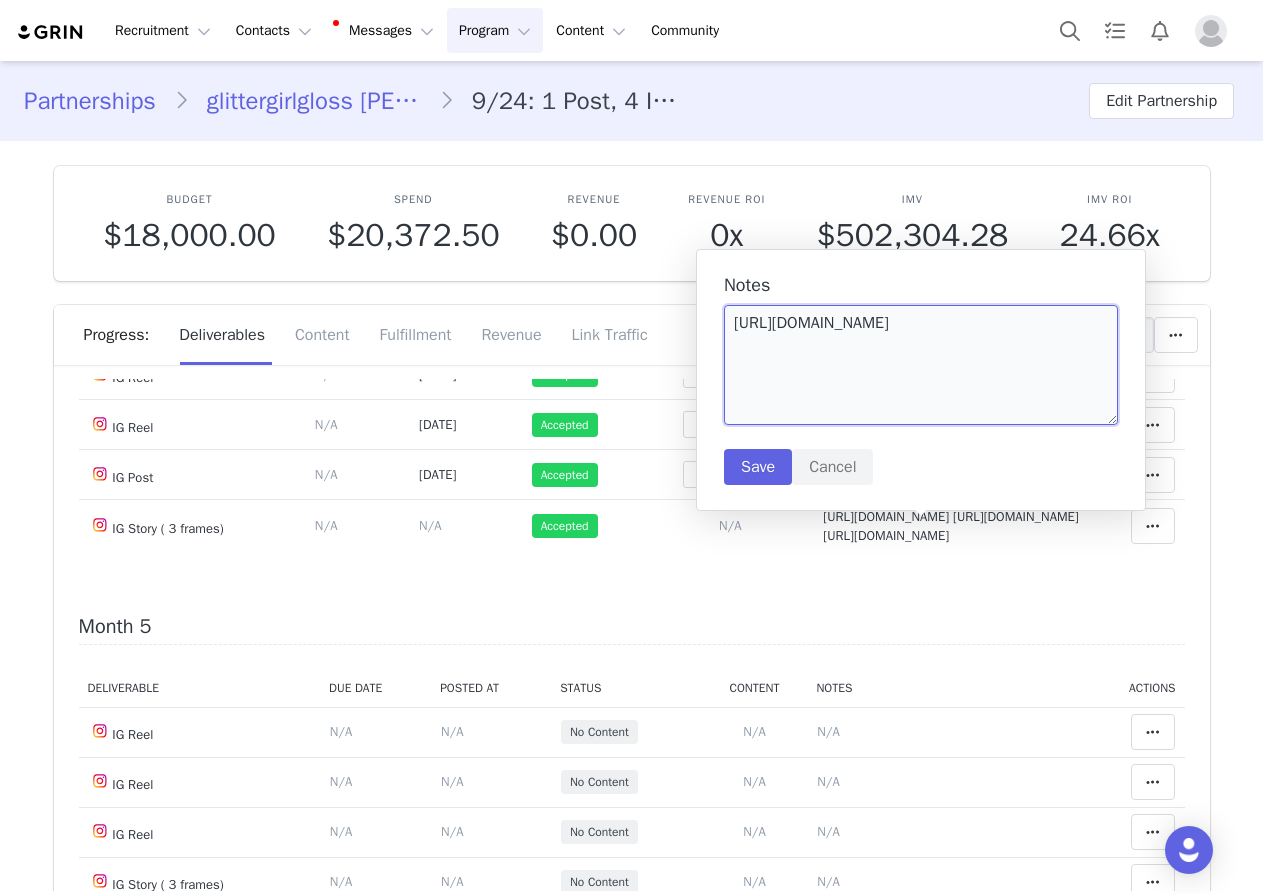 click on "https://www.instagram.com/reel/DLFxslBM1-Q/" at bounding box center [921, 365] 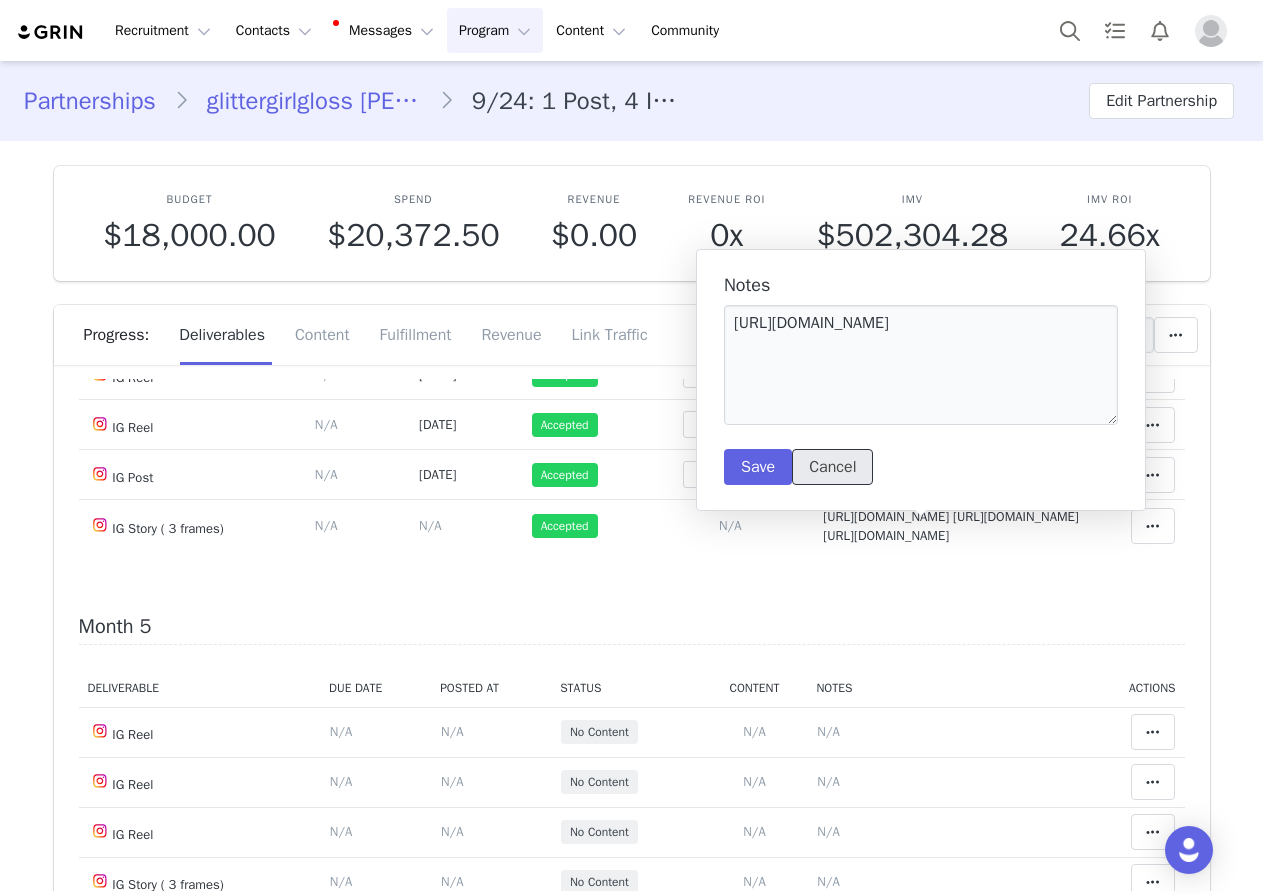 click on "Cancel" at bounding box center [832, 467] 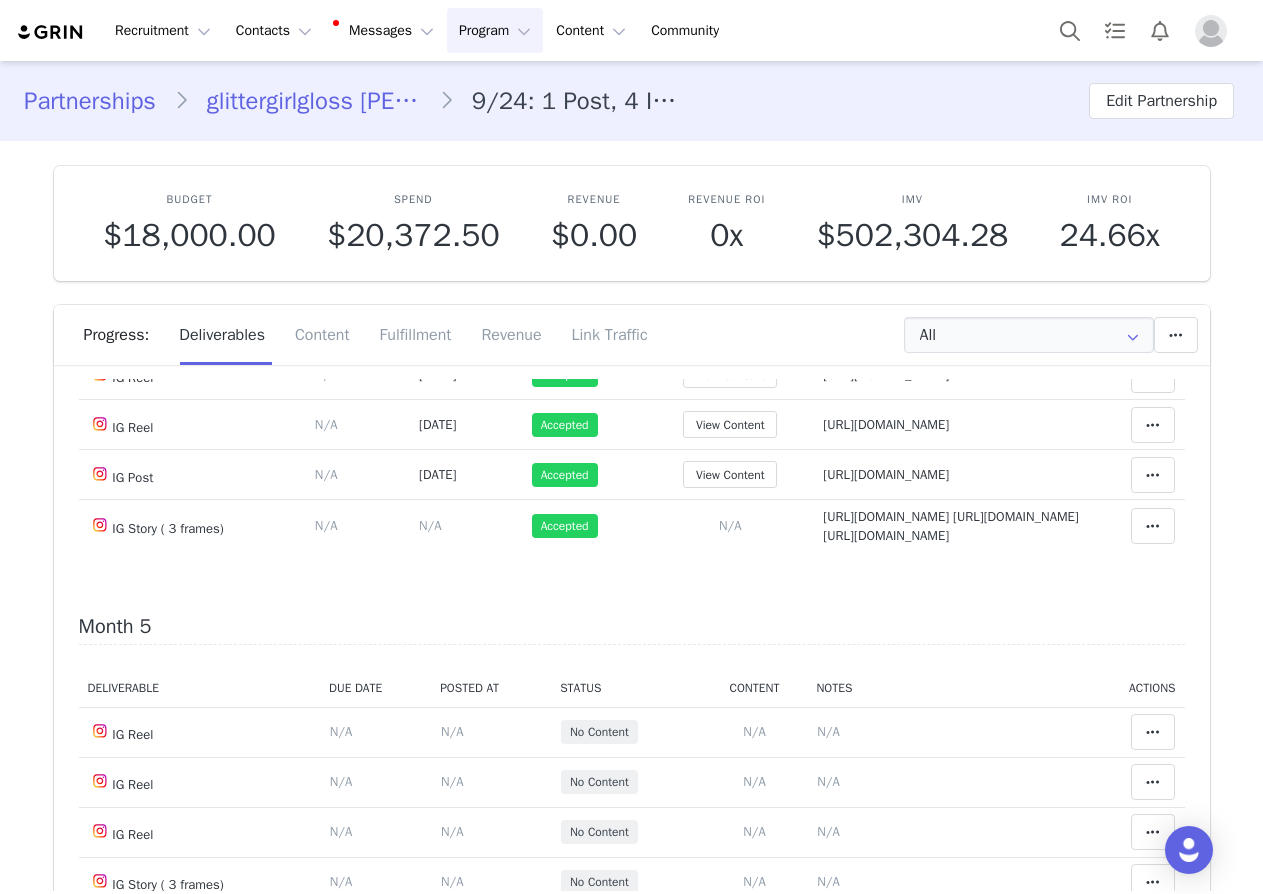 click on "https://www.instagram.com/reel/DLSk3j7svMQ/" at bounding box center [886, 324] 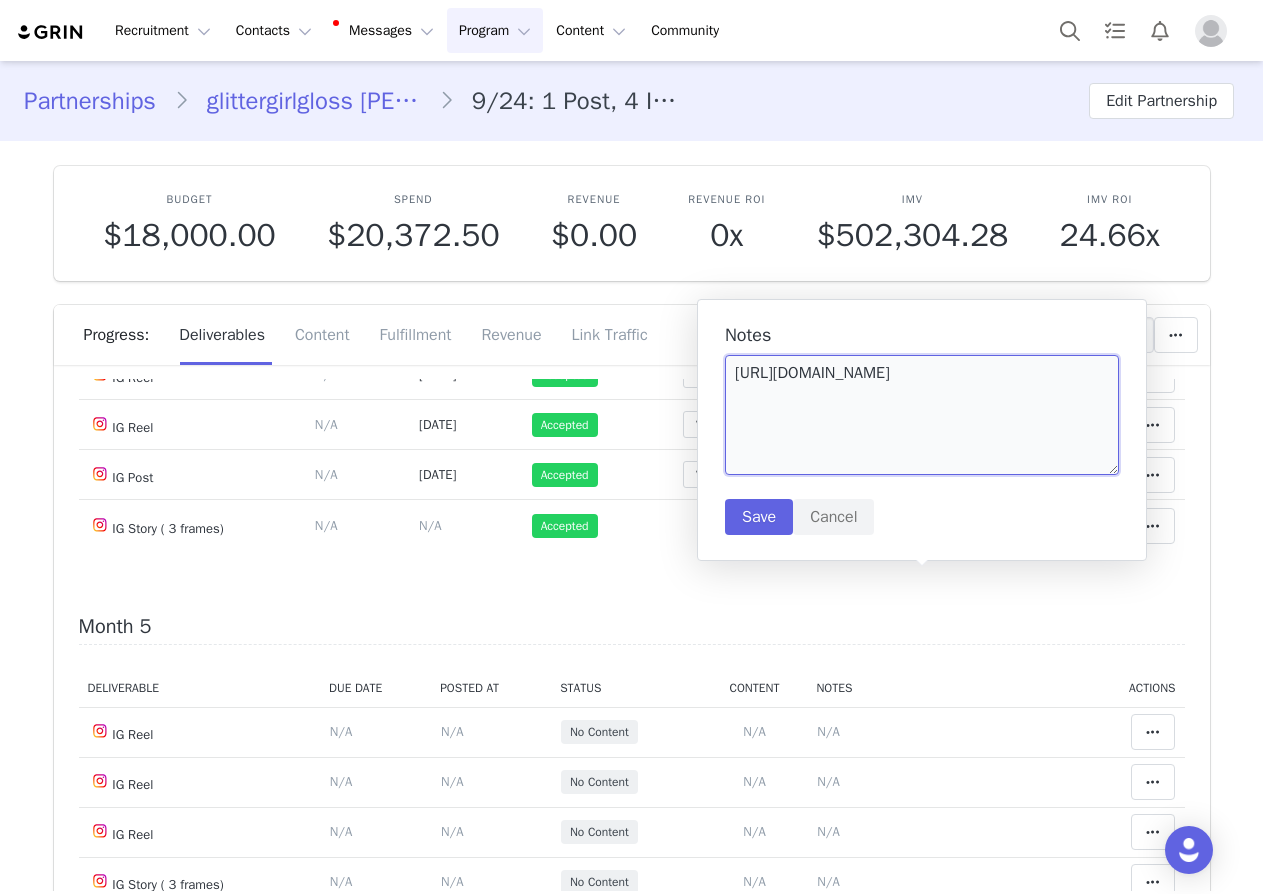 click on "https://www.instagram.com/reel/DLSk3j7svMQ/" at bounding box center (922, 415) 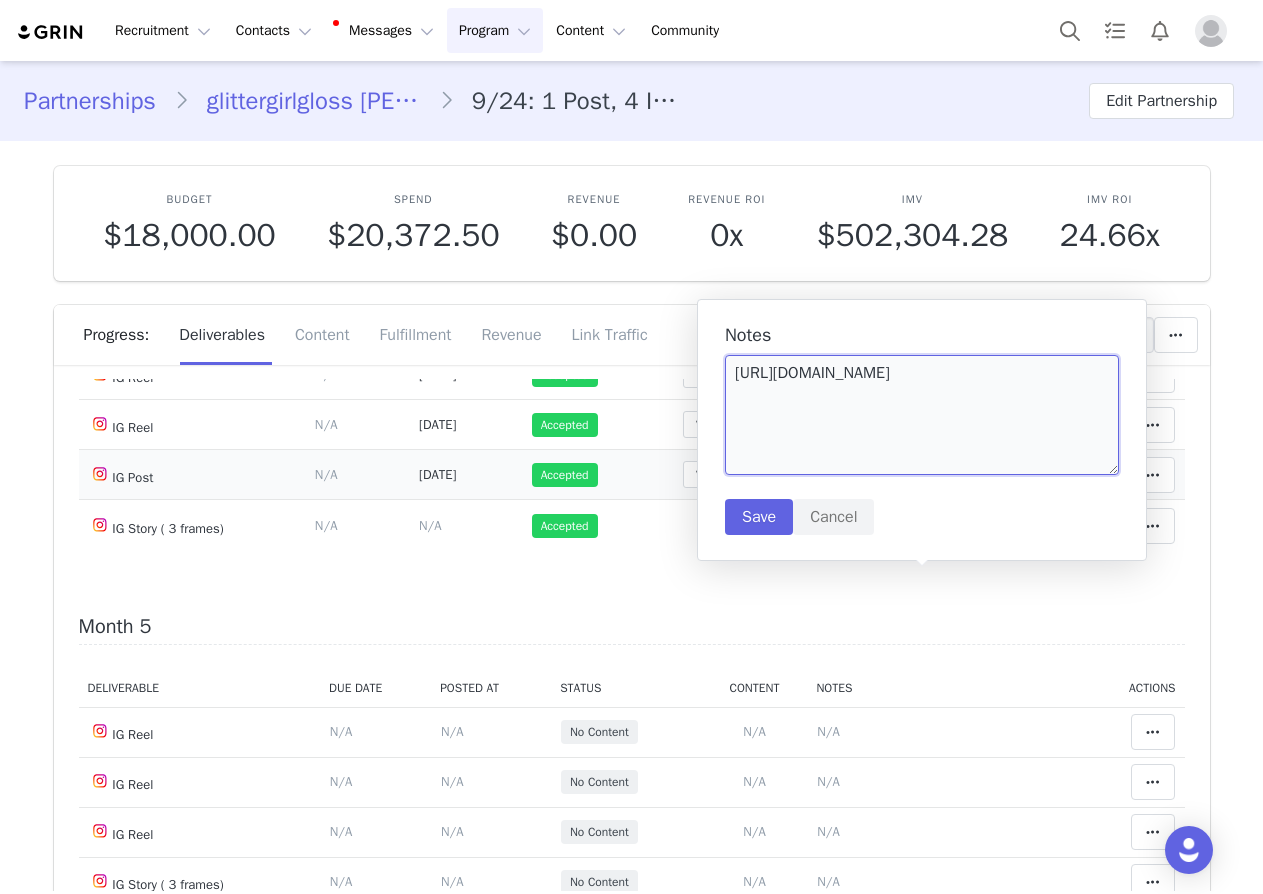 scroll, scrollTop: 600, scrollLeft: 0, axis: vertical 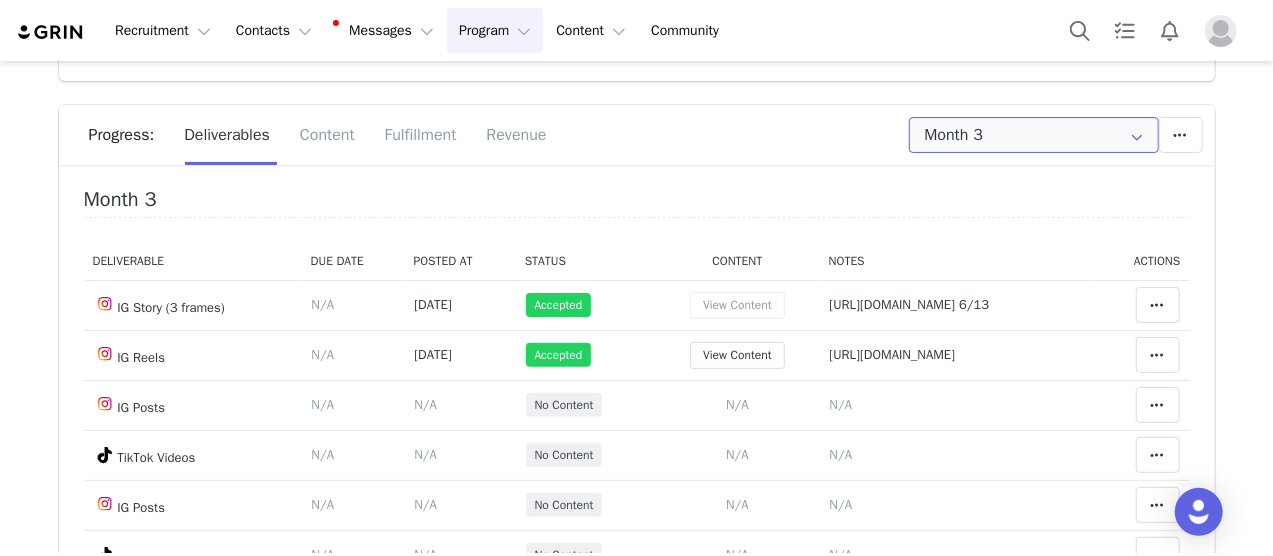 click on "Month 3" at bounding box center [1034, 135] 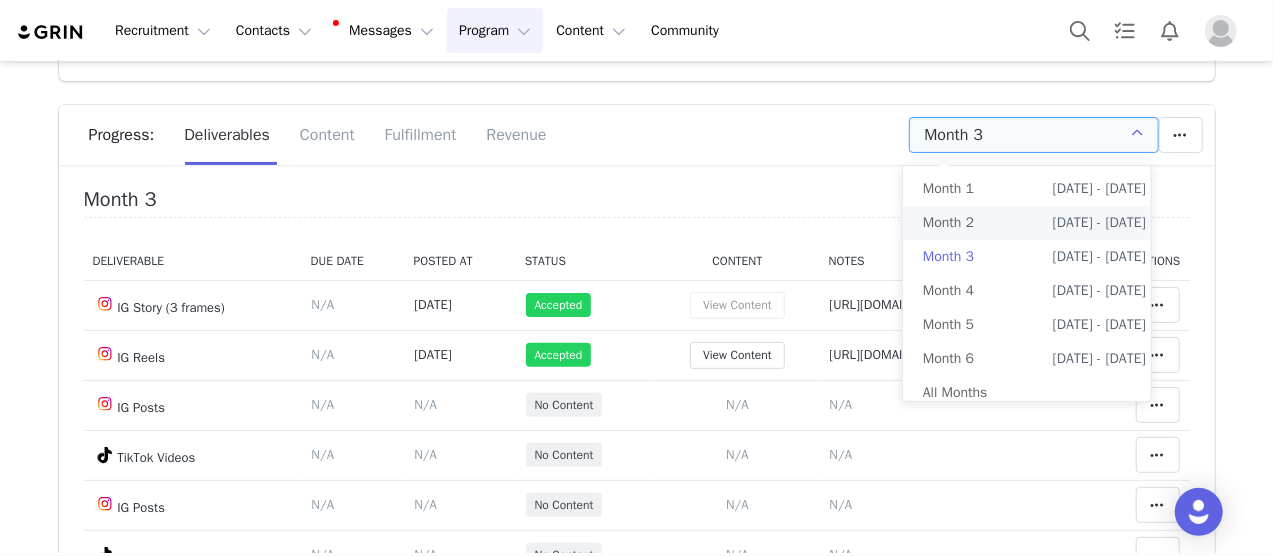 click on "Month 2  [DATE] - [DATE]" at bounding box center [1034, 223] 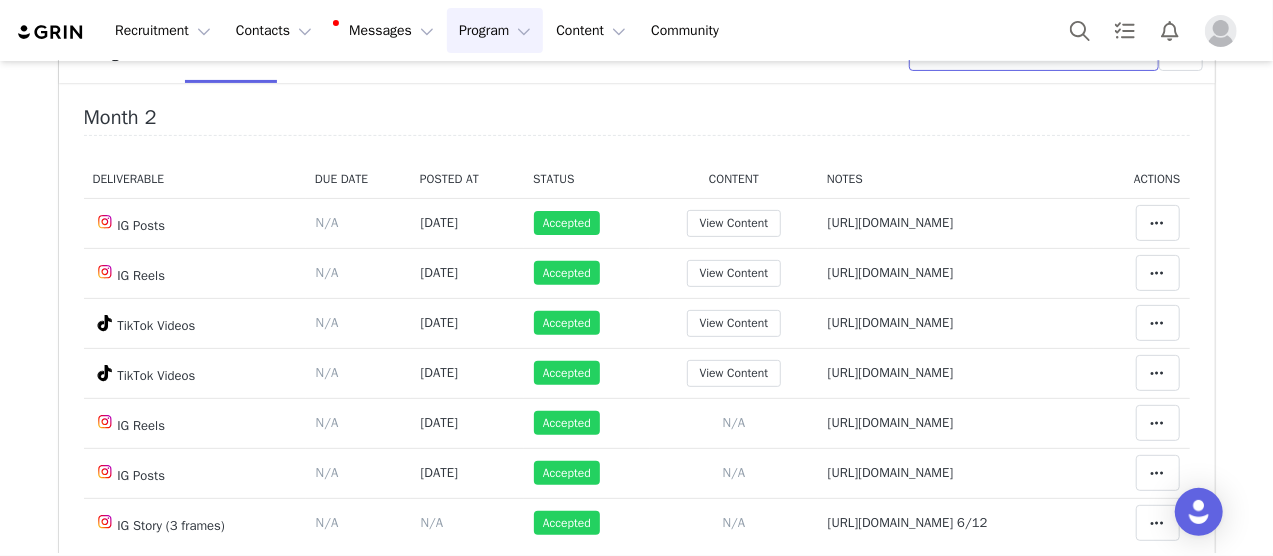 scroll, scrollTop: 400, scrollLeft: 0, axis: vertical 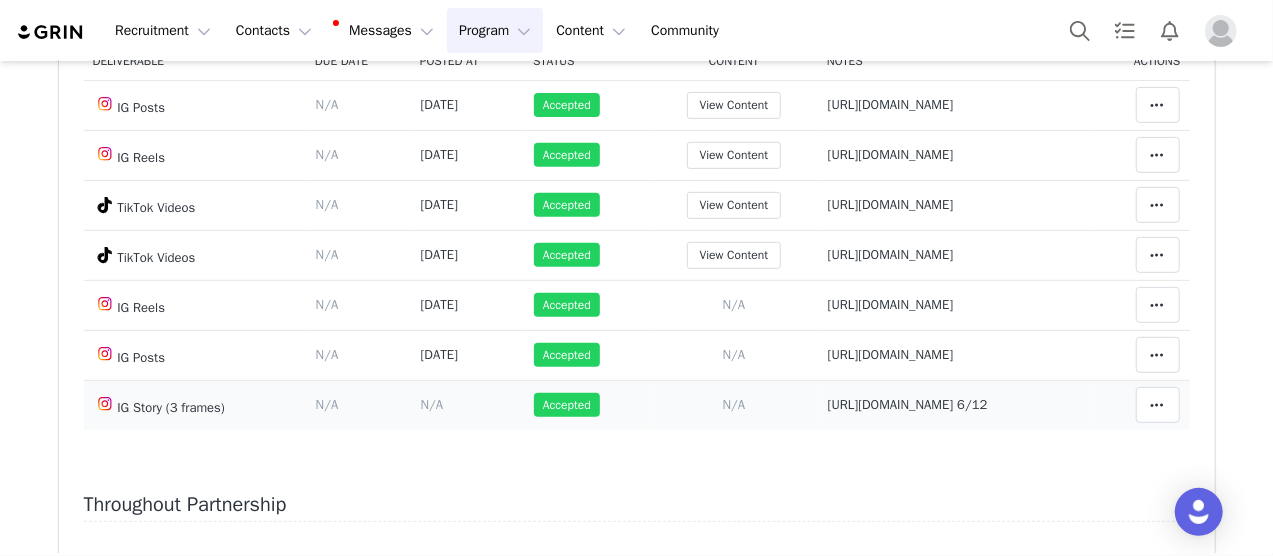 click on "[URL][DOMAIN_NAME]  6/12" at bounding box center [908, 404] 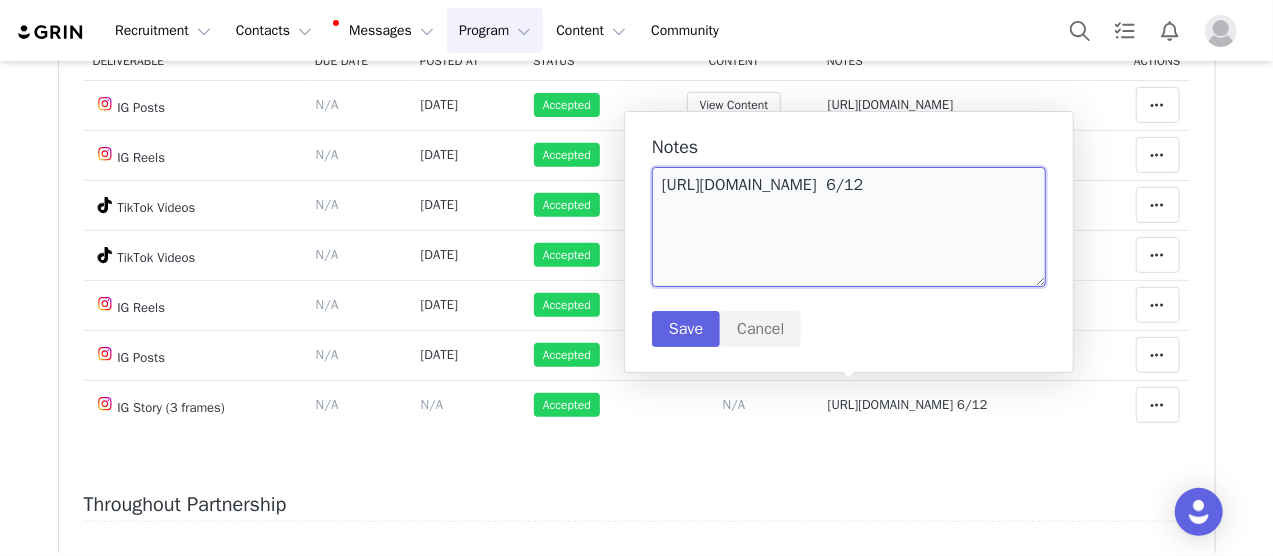 click on "https://static-resources.creatoriq.com/instagram-stories/thumbs/3653527278181291740.jpg  6/12" at bounding box center (849, 227) 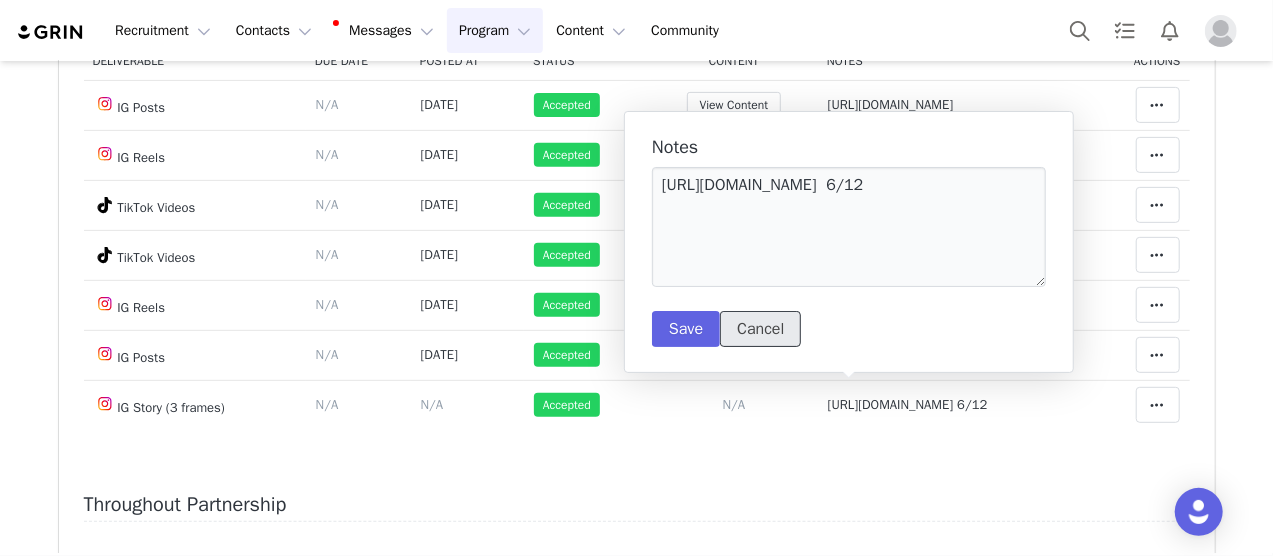 click on "Cancel" at bounding box center (760, 329) 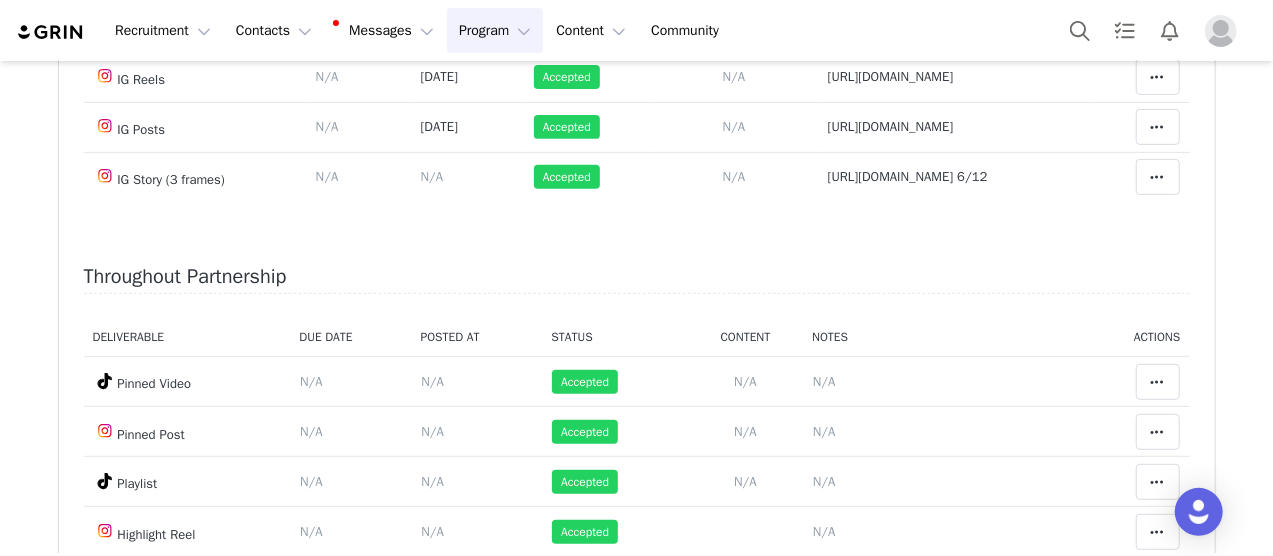 scroll, scrollTop: 302, scrollLeft: 0, axis: vertical 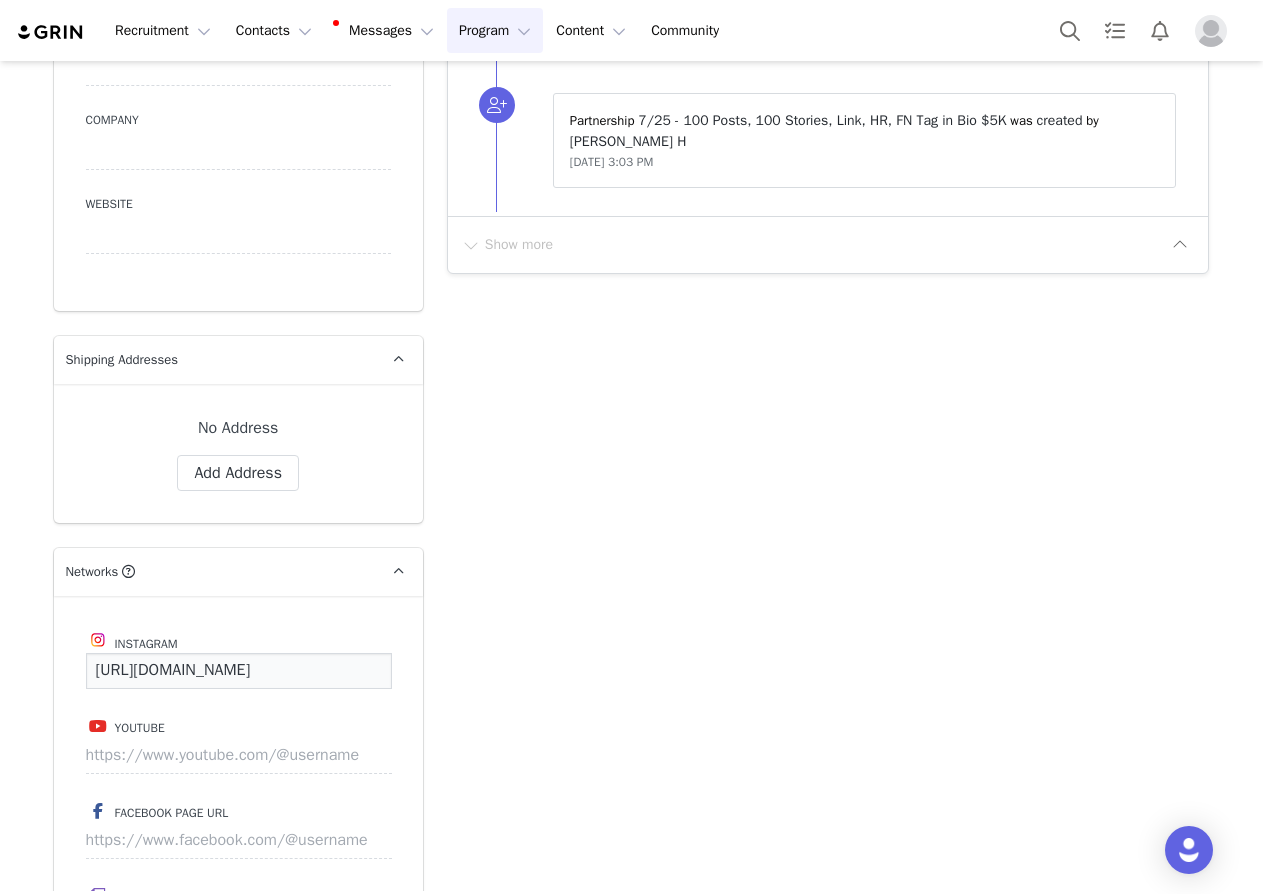 click on "[URL][DOMAIN_NAME]" at bounding box center (239, 671) 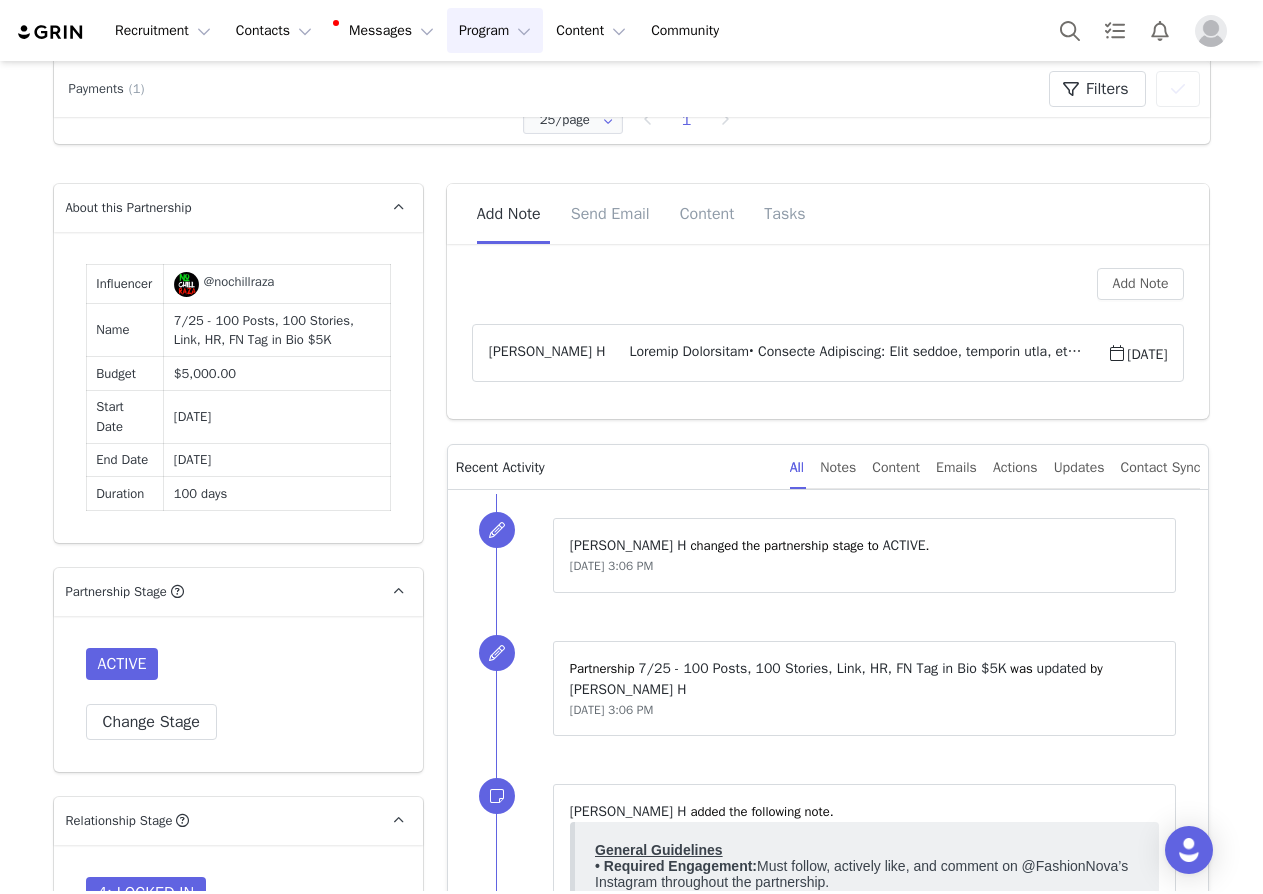 scroll, scrollTop: 900, scrollLeft: 0, axis: vertical 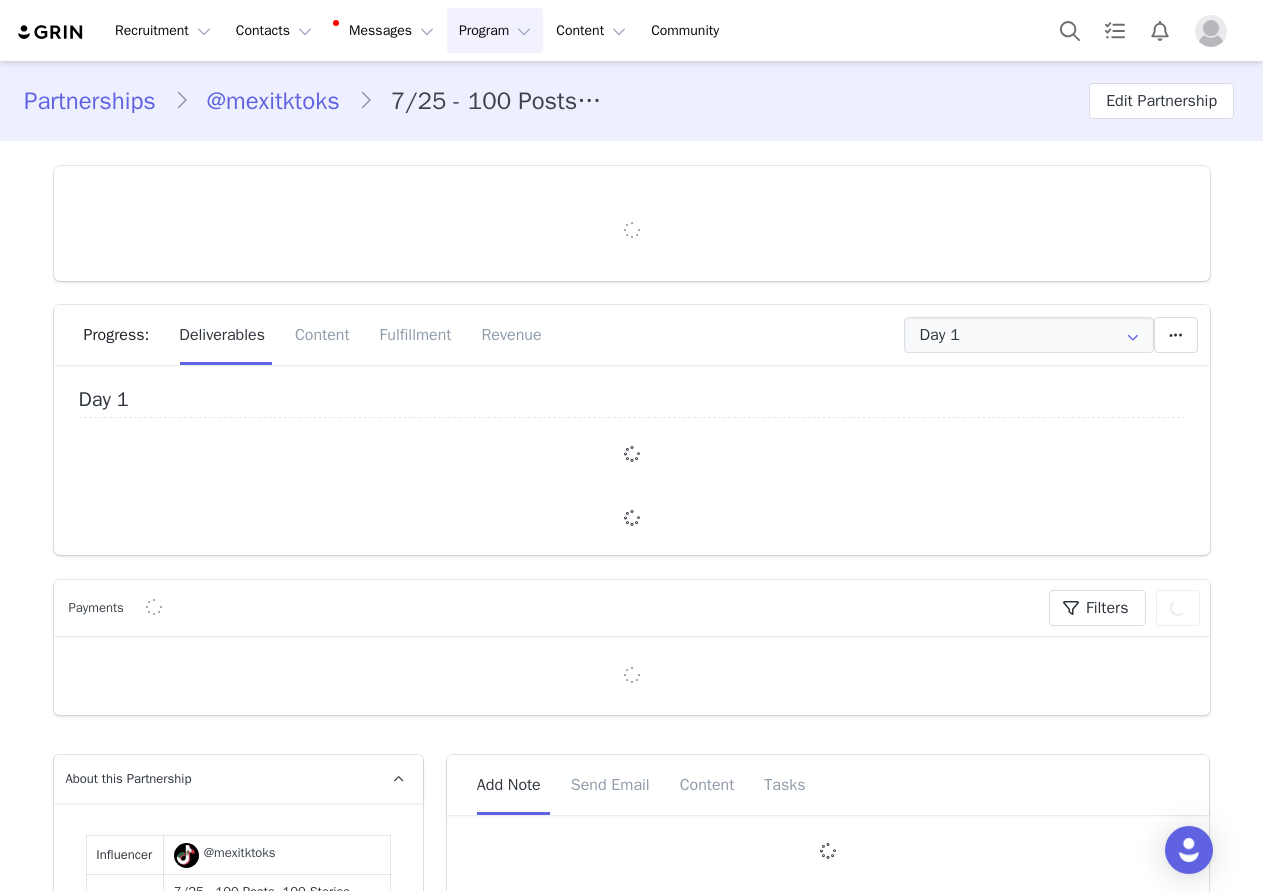 type on "+1 ([GEOGRAPHIC_DATA])" 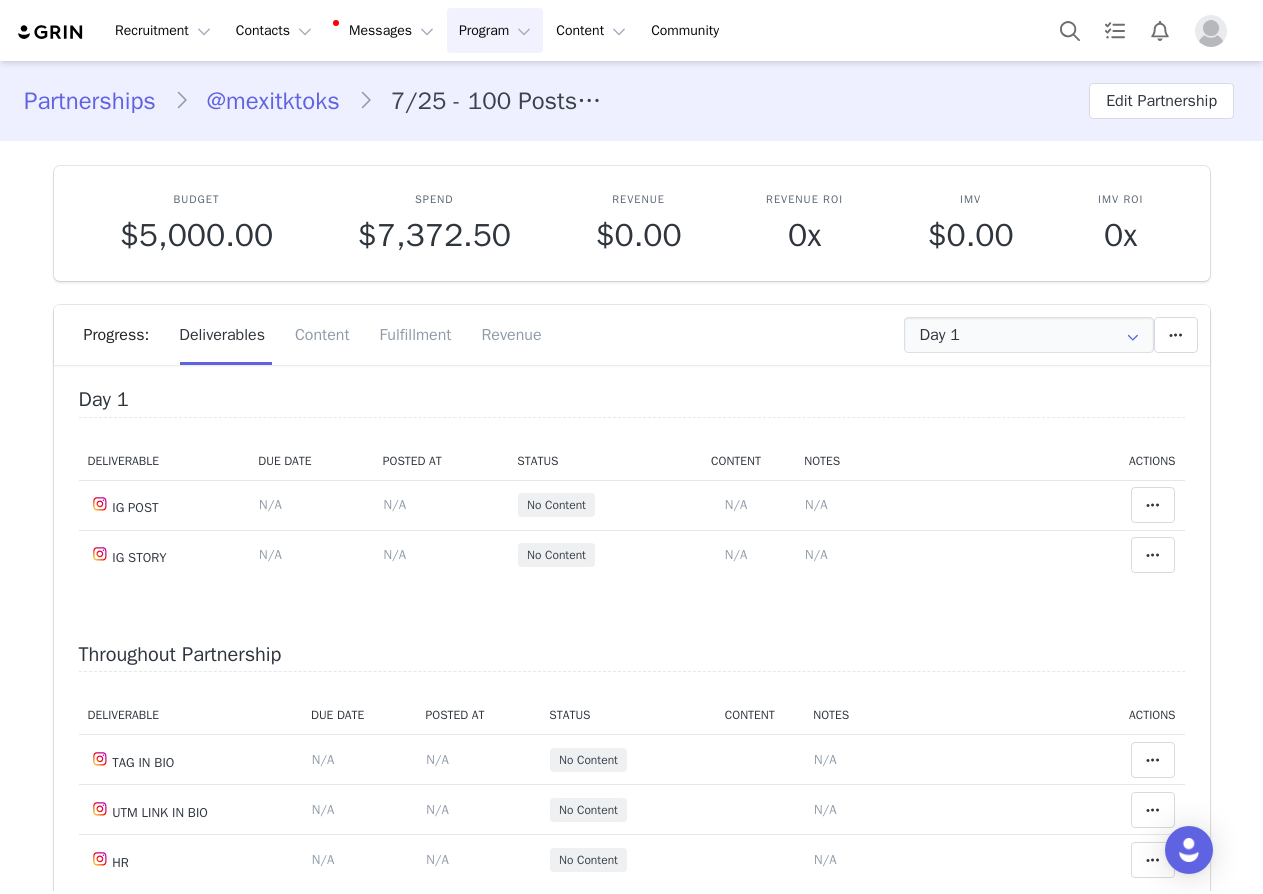 scroll, scrollTop: 0, scrollLeft: 0, axis: both 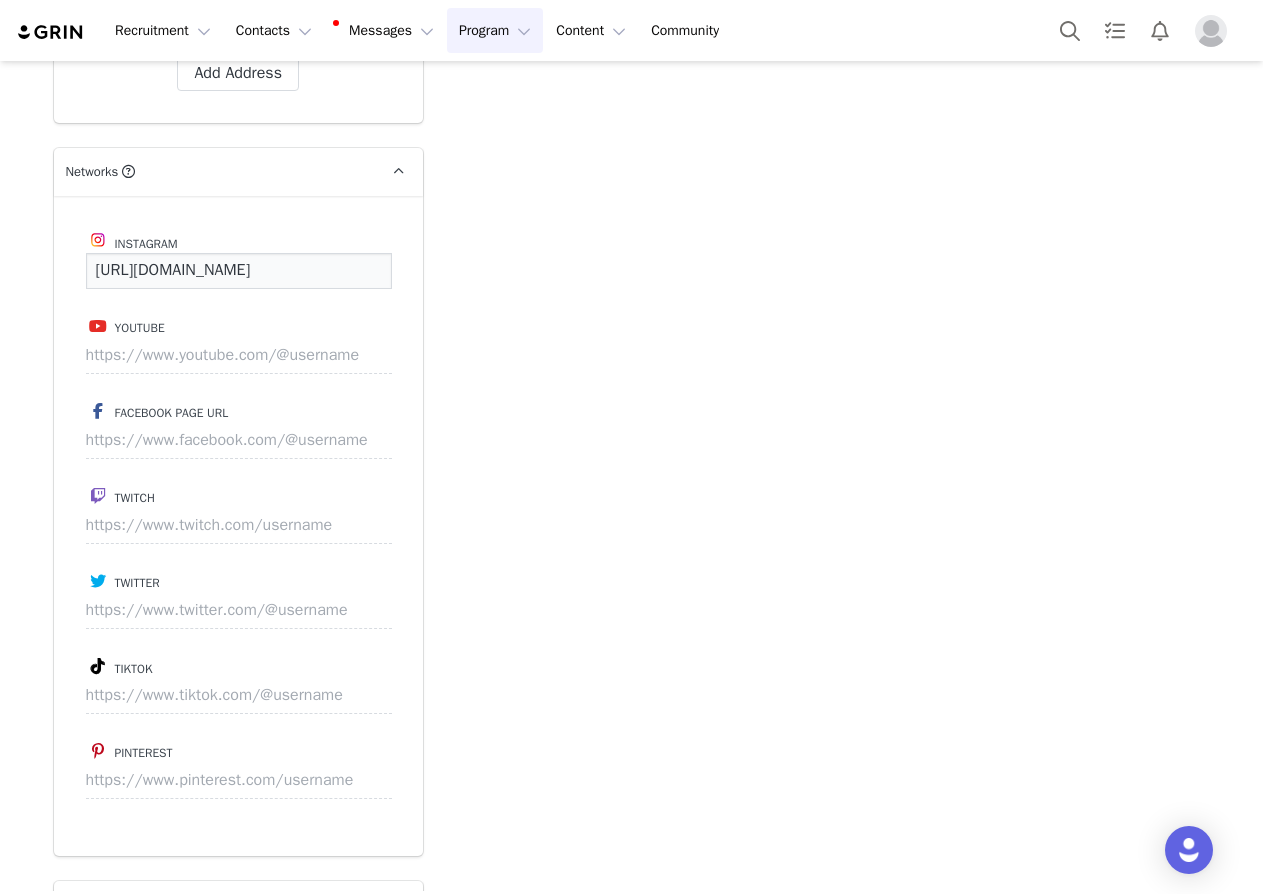 click on "[URL][DOMAIN_NAME]" at bounding box center [239, 271] 